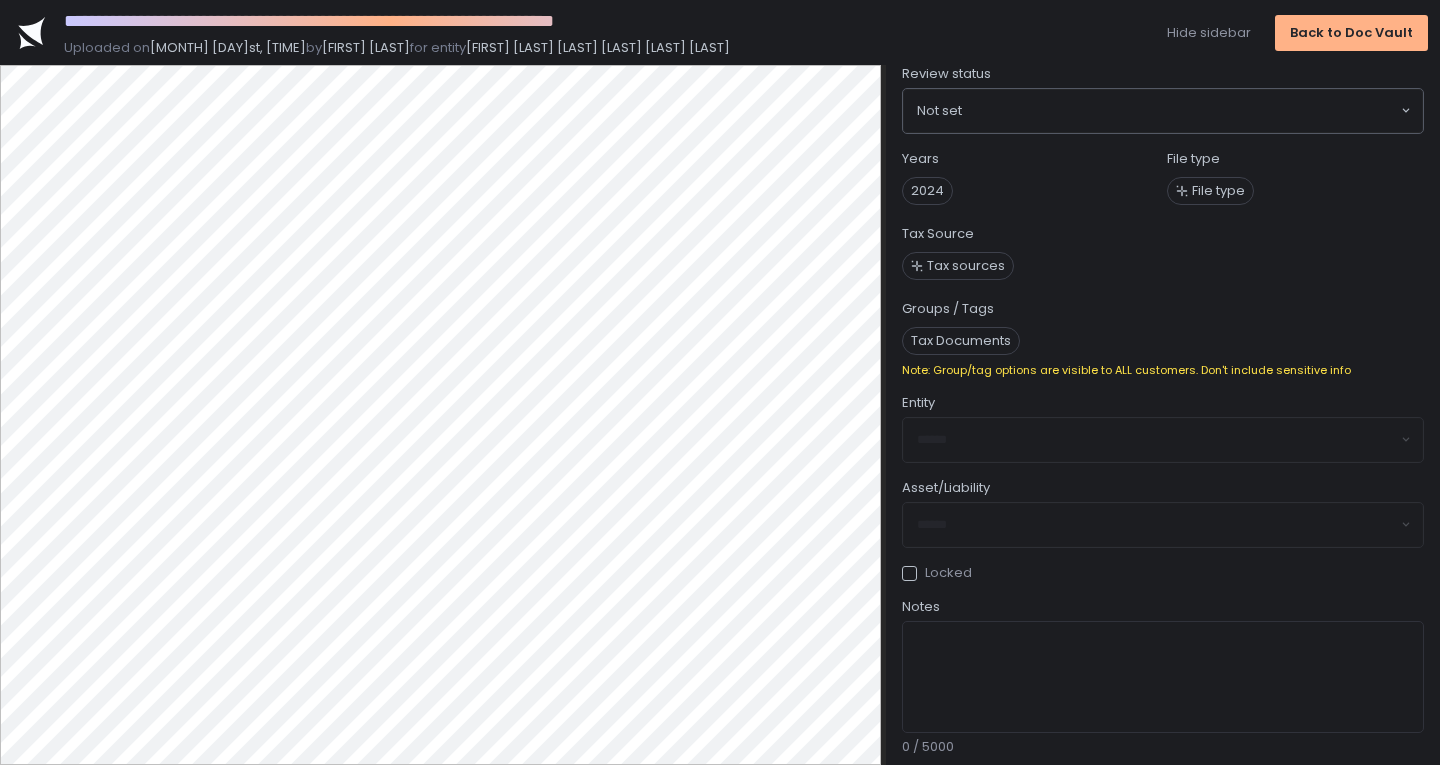 scroll, scrollTop: 0, scrollLeft: 0, axis: both 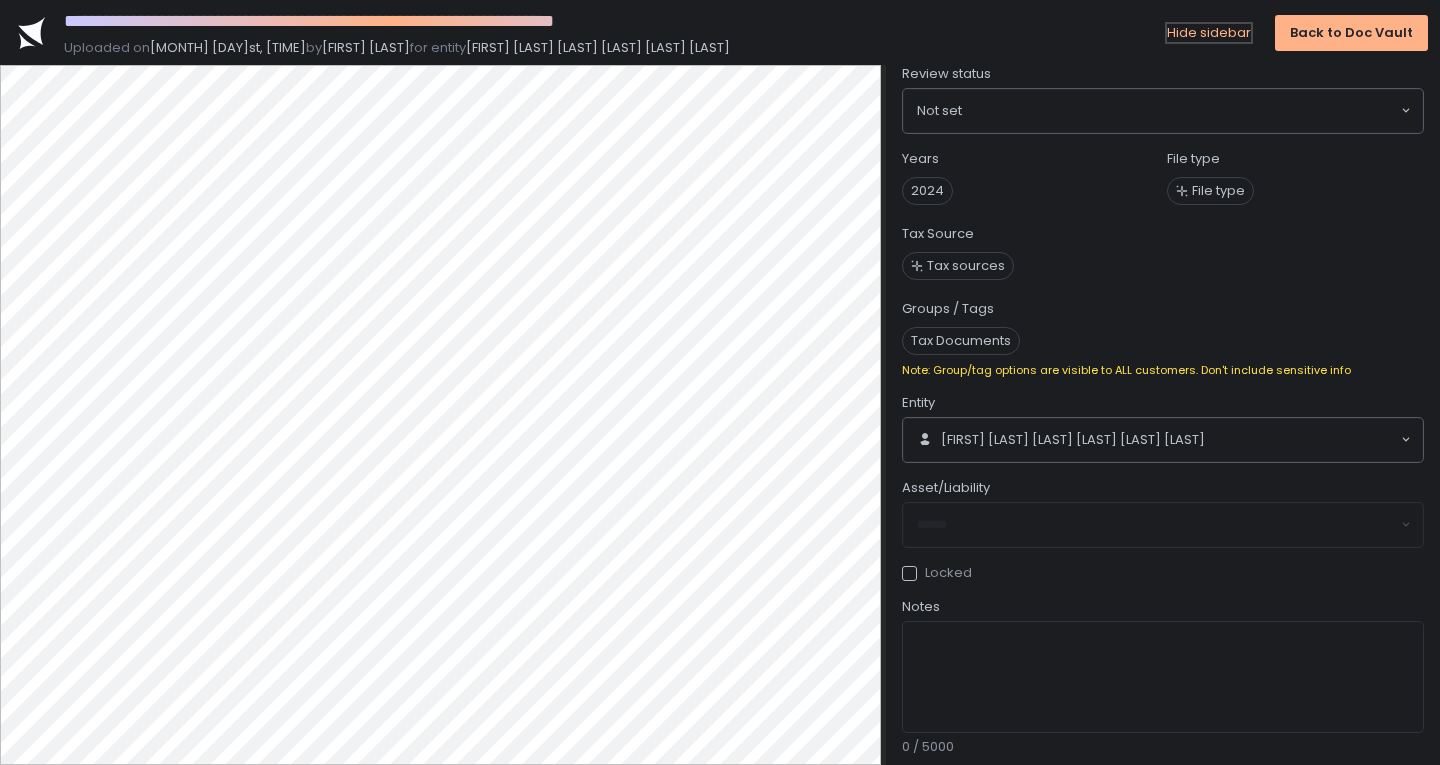 click on "Hide sidebar" at bounding box center [1209, 33] 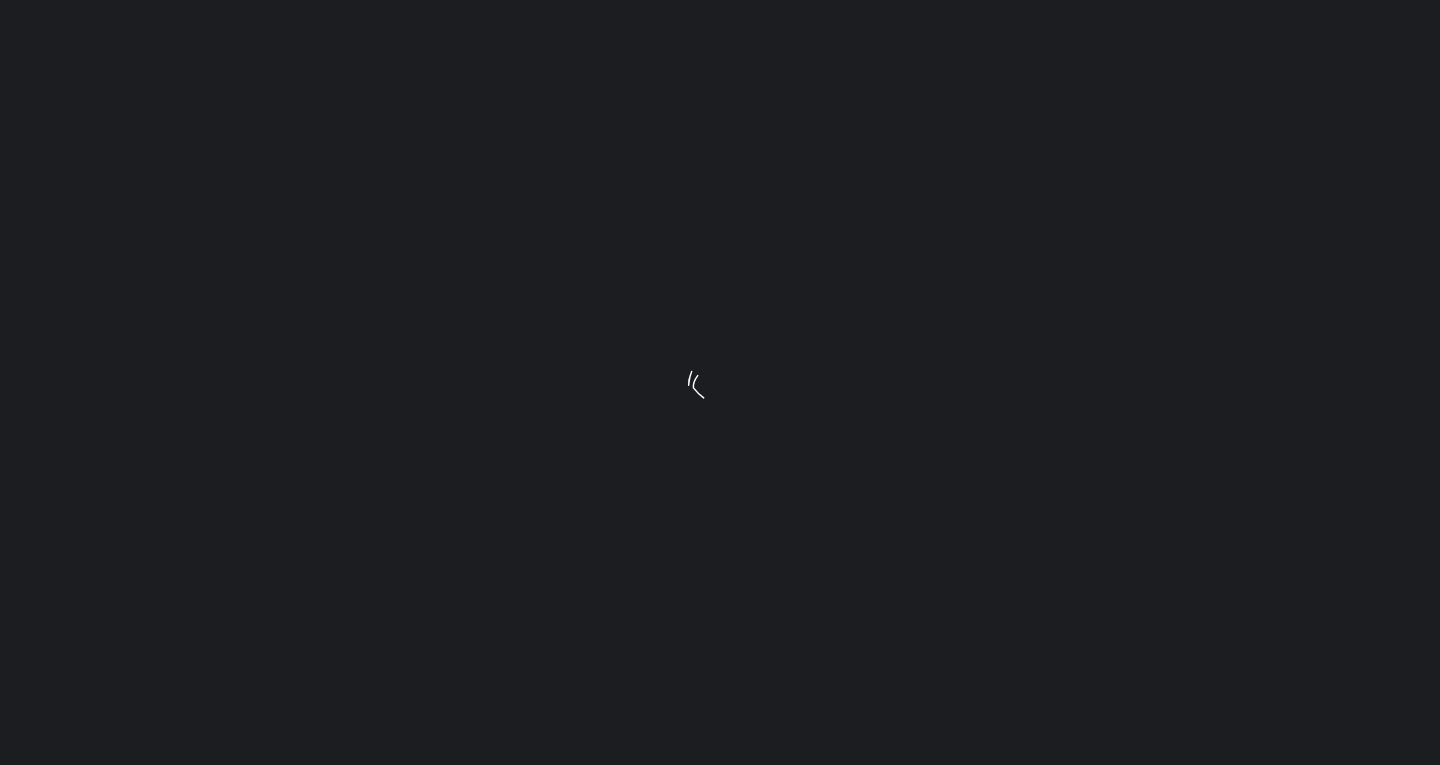 scroll, scrollTop: 0, scrollLeft: 0, axis: both 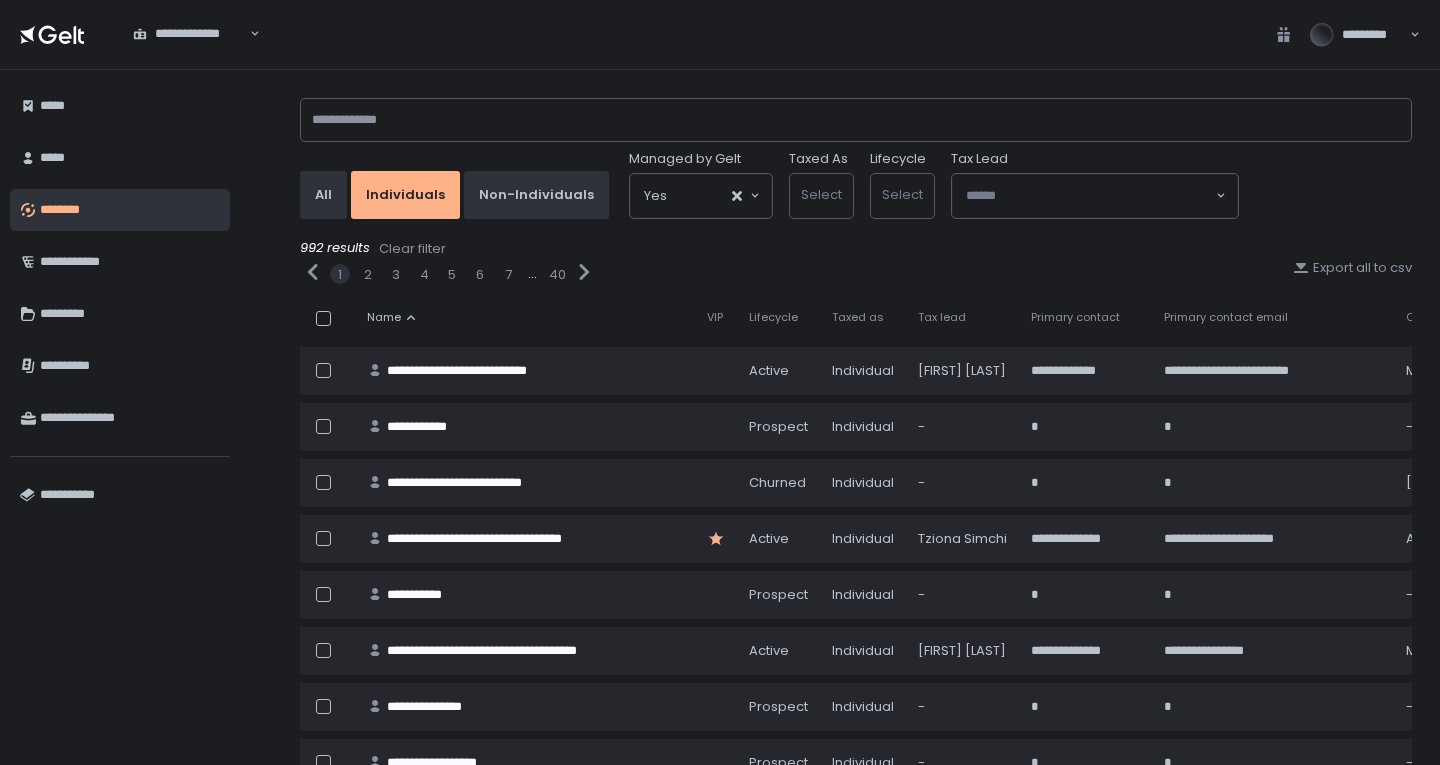 click on "**********" at bounding box center [120, 417] 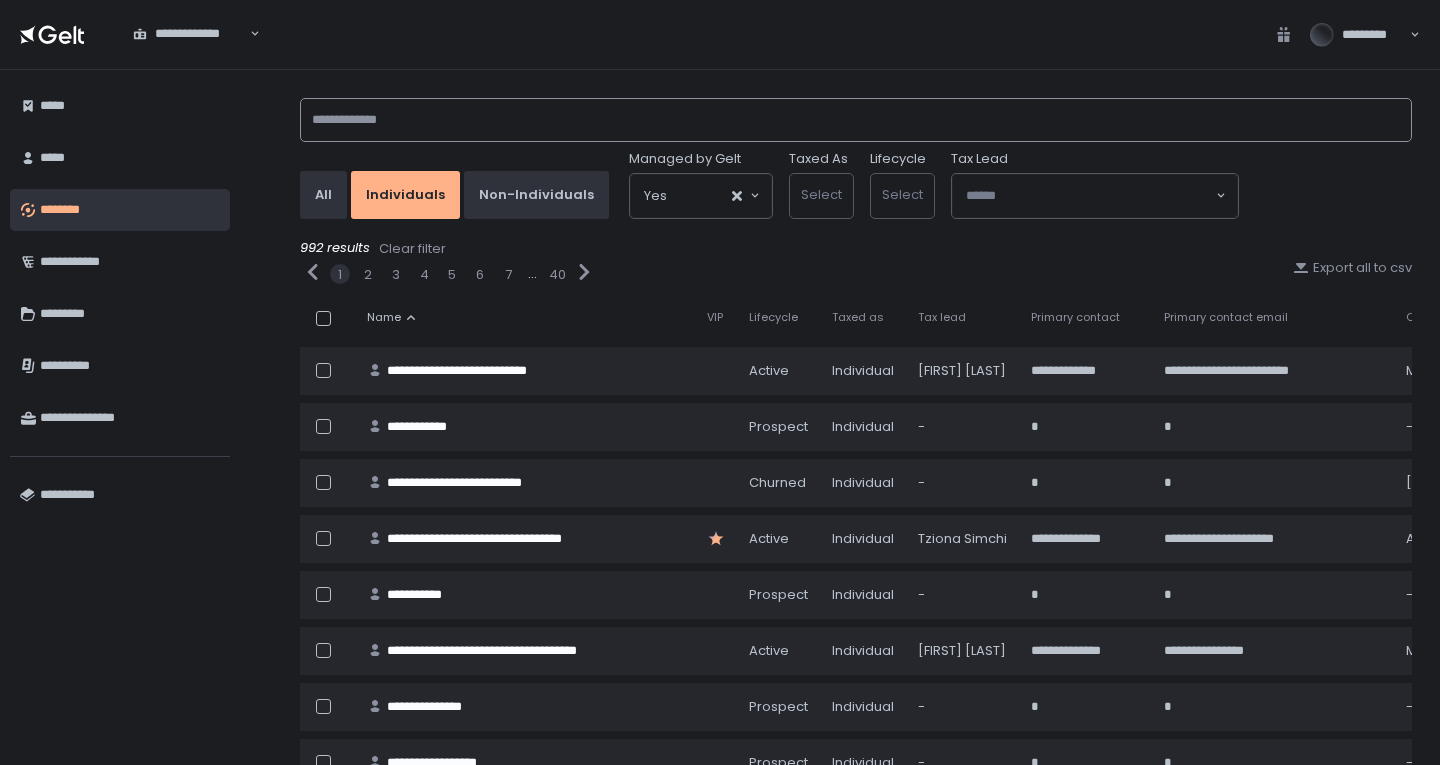 click 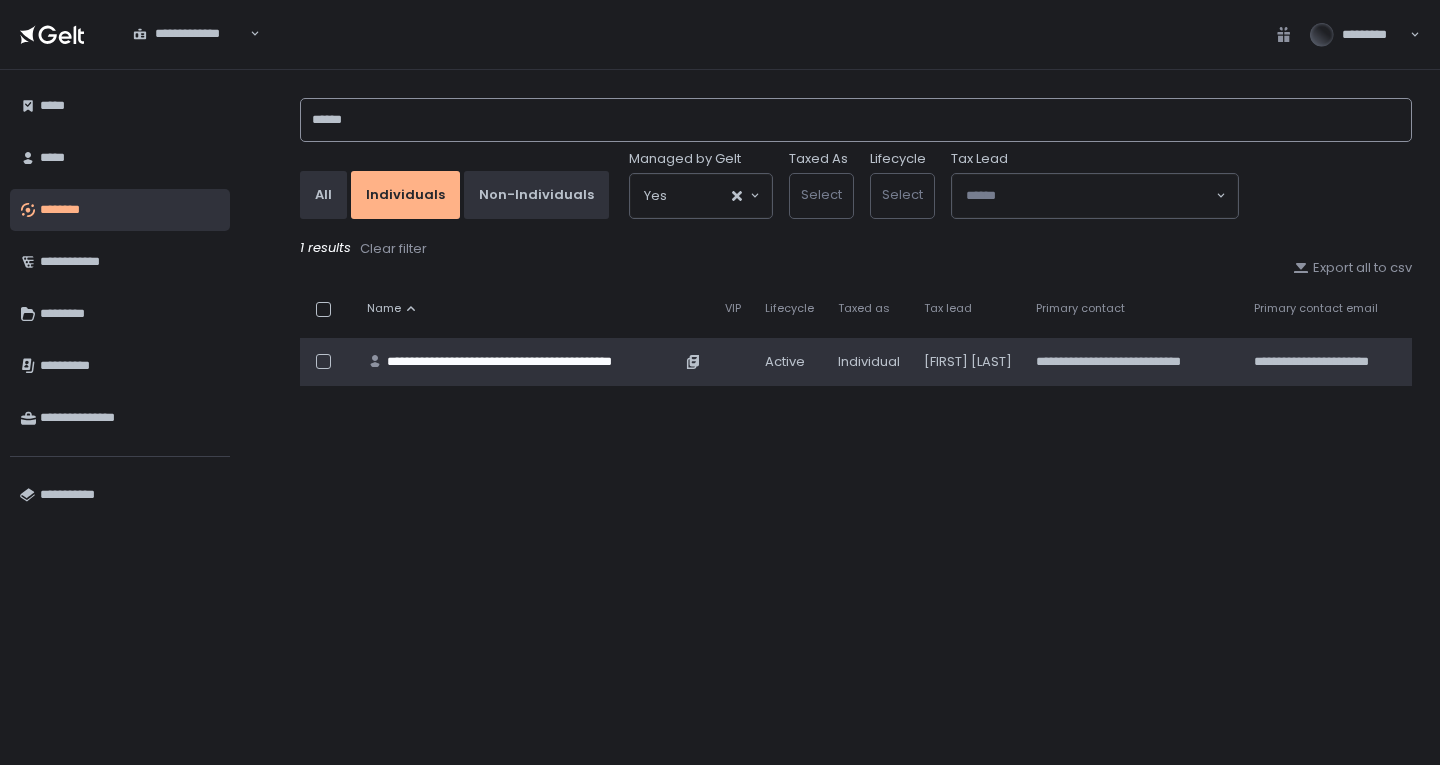 type on "******" 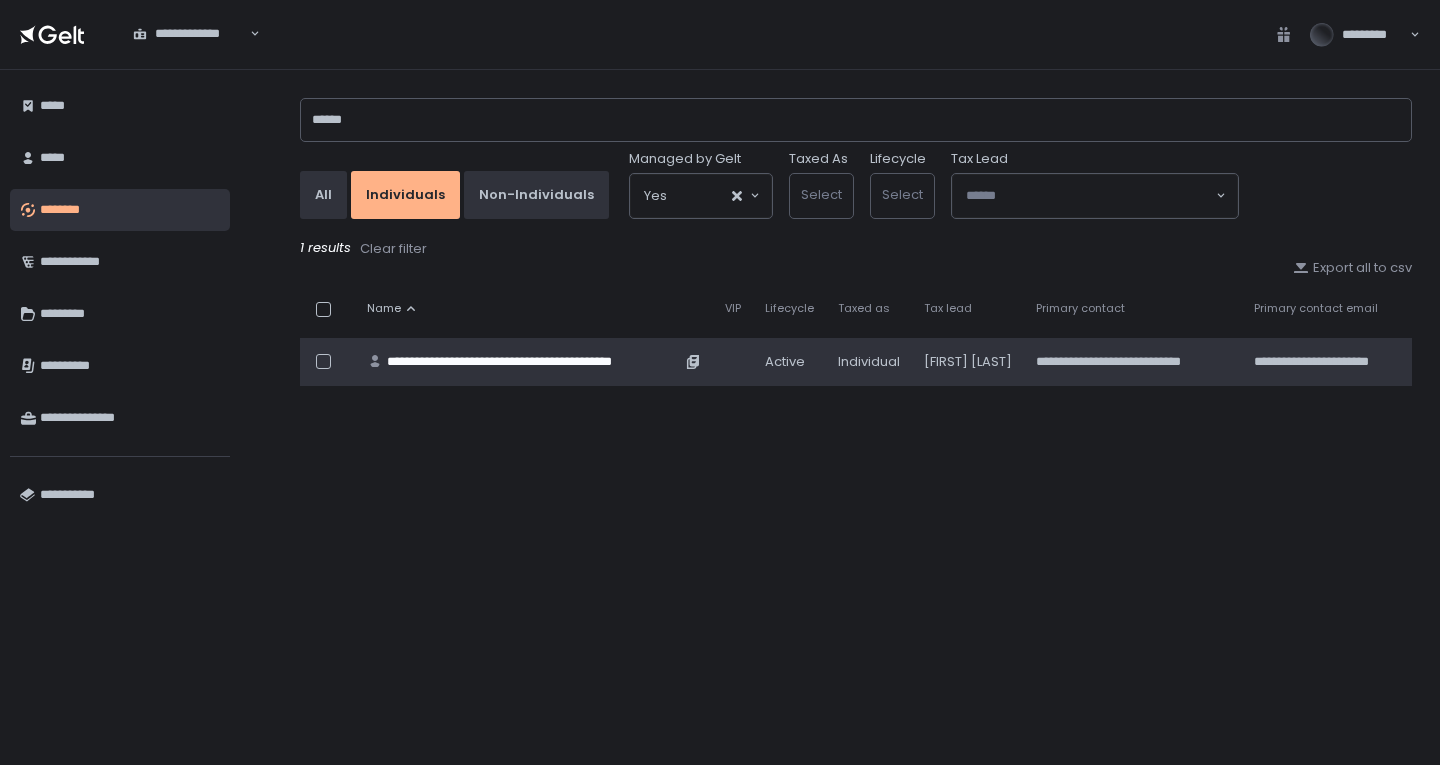 click on "**********" at bounding box center (534, 362) 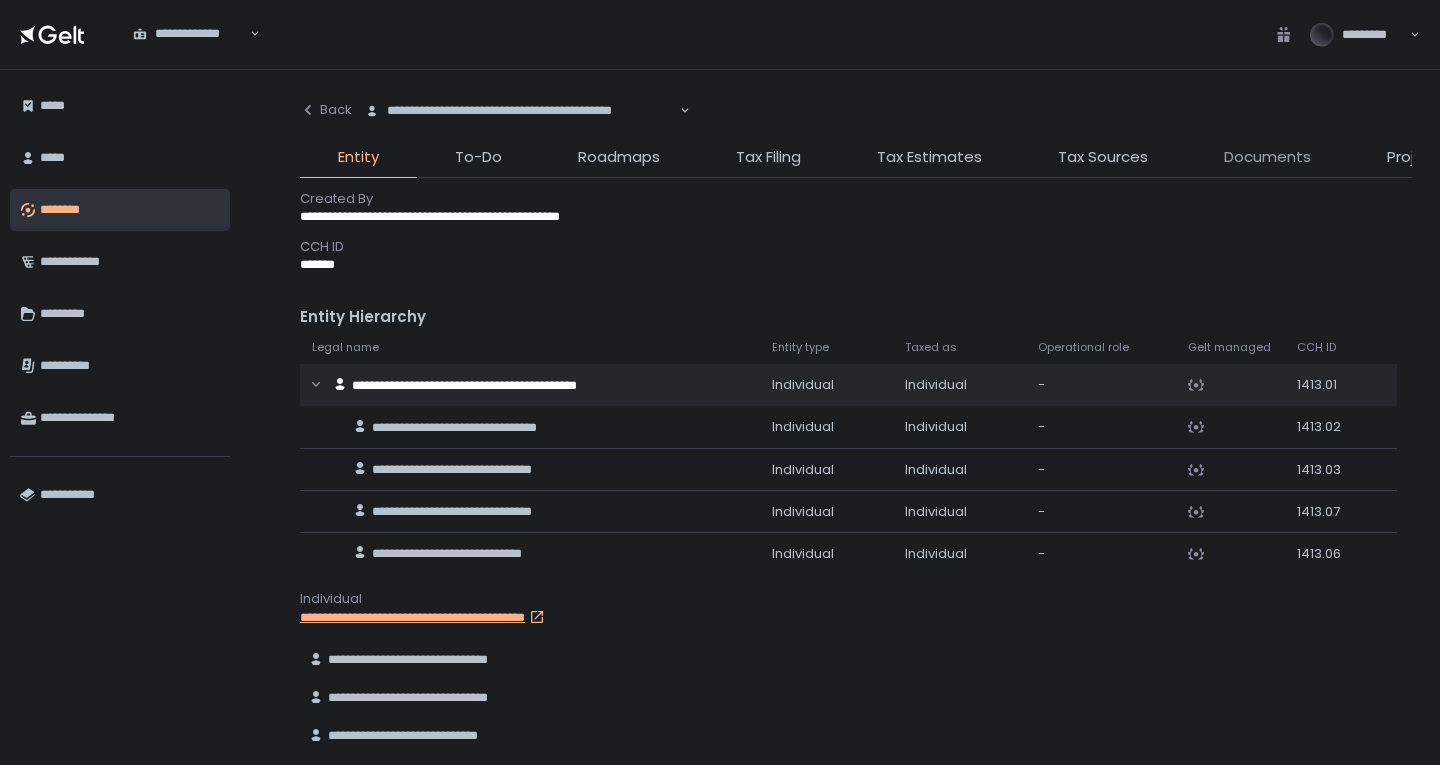 click on "Documents" at bounding box center [1267, 157] 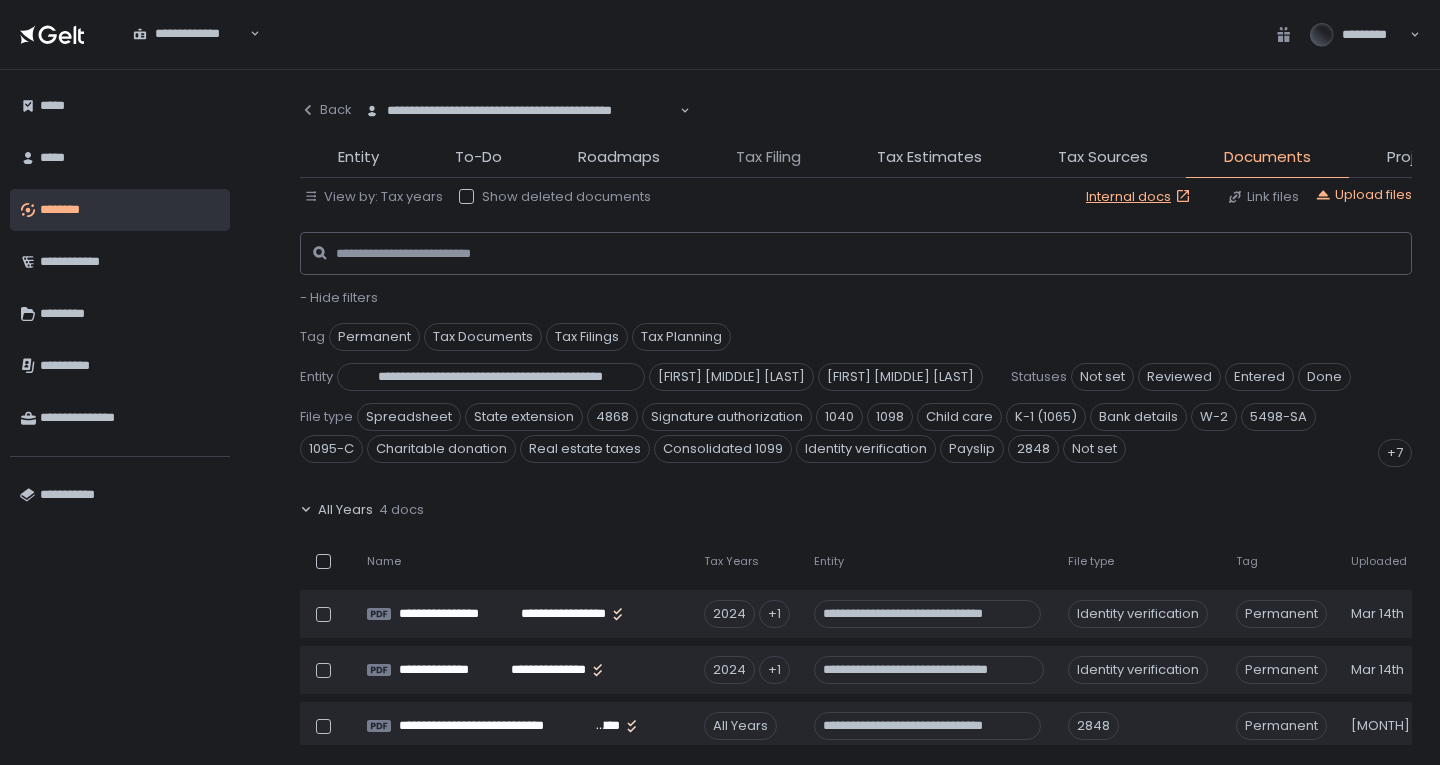click on "Tax Filing" at bounding box center [768, 157] 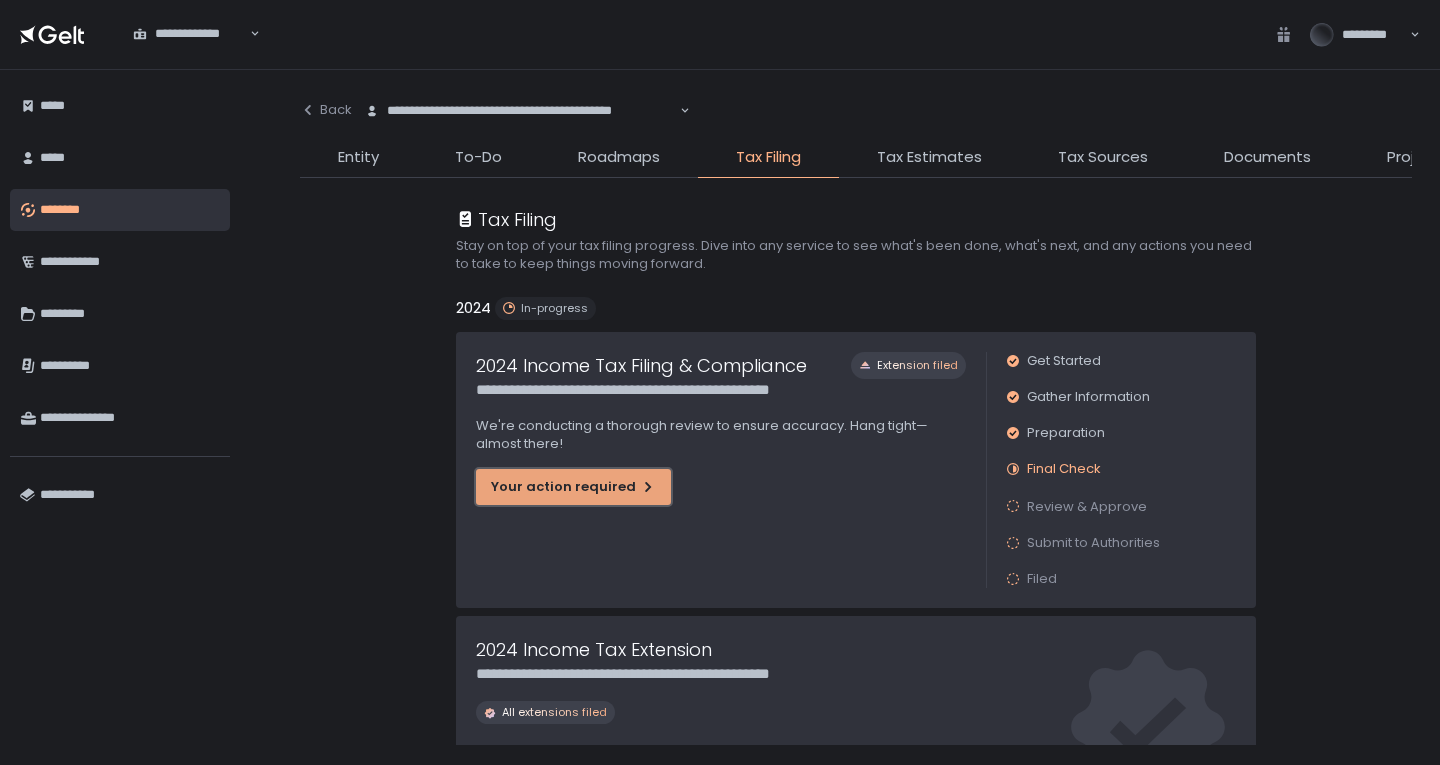 click on "Your action required" 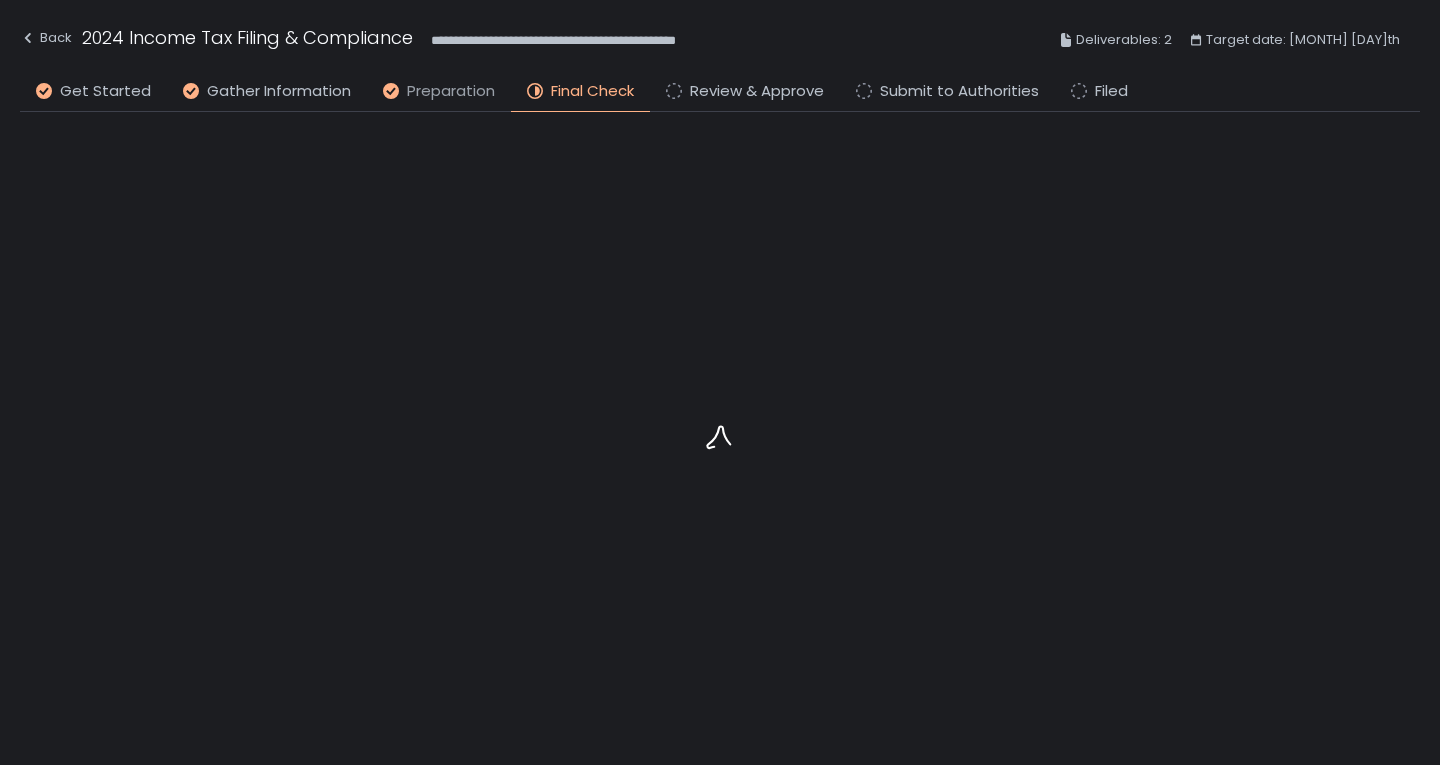 click on "Preparation" at bounding box center (451, 91) 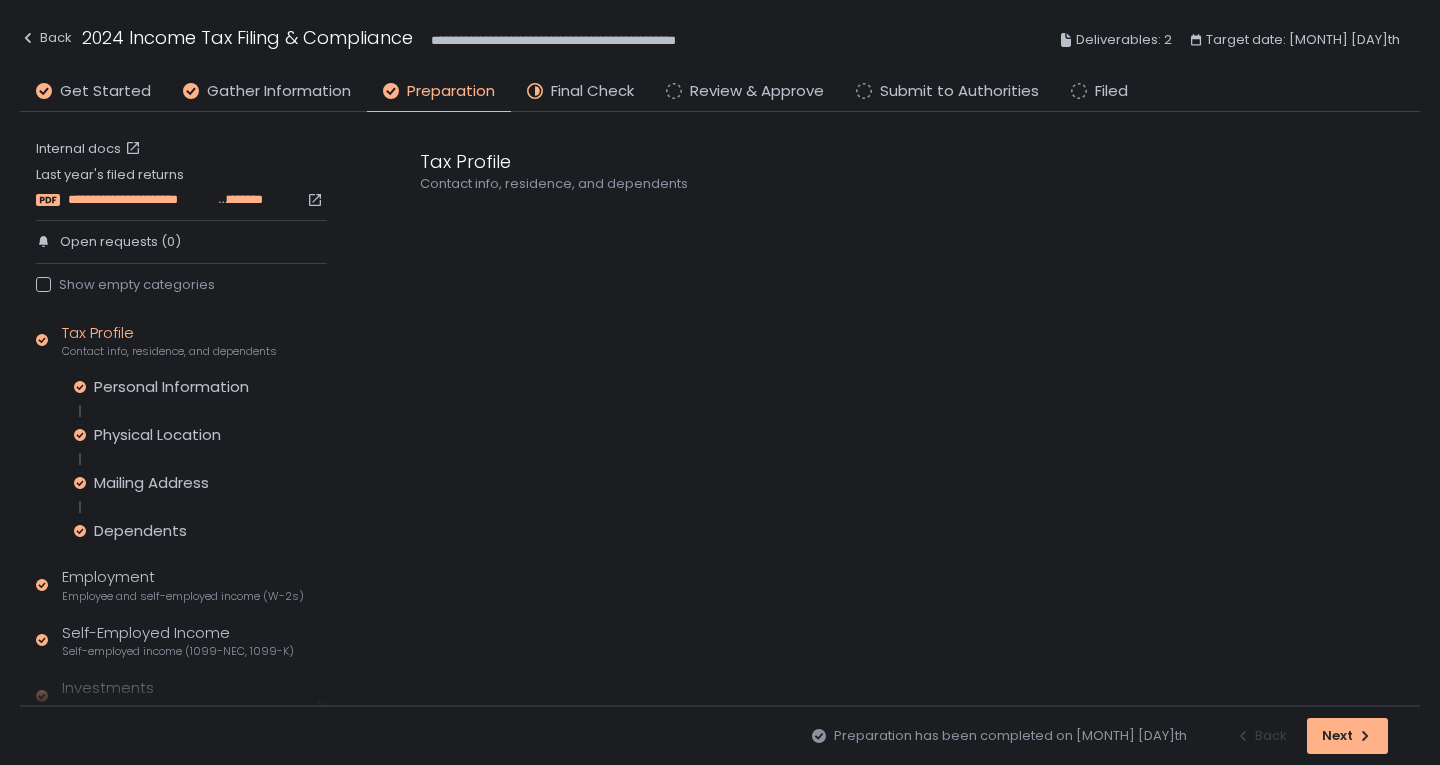 click on "**********" at bounding box center (142, 200) 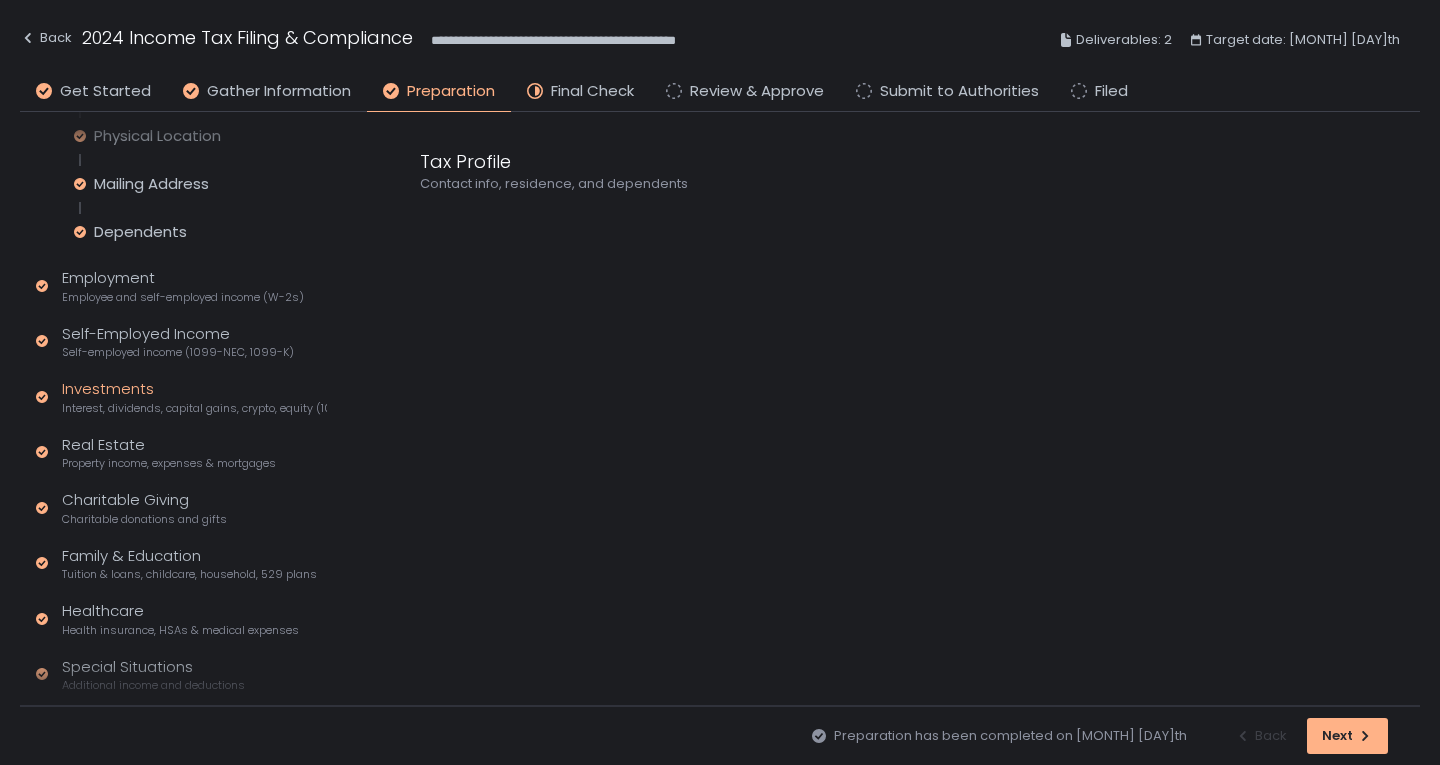 scroll, scrollTop: 300, scrollLeft: 0, axis: vertical 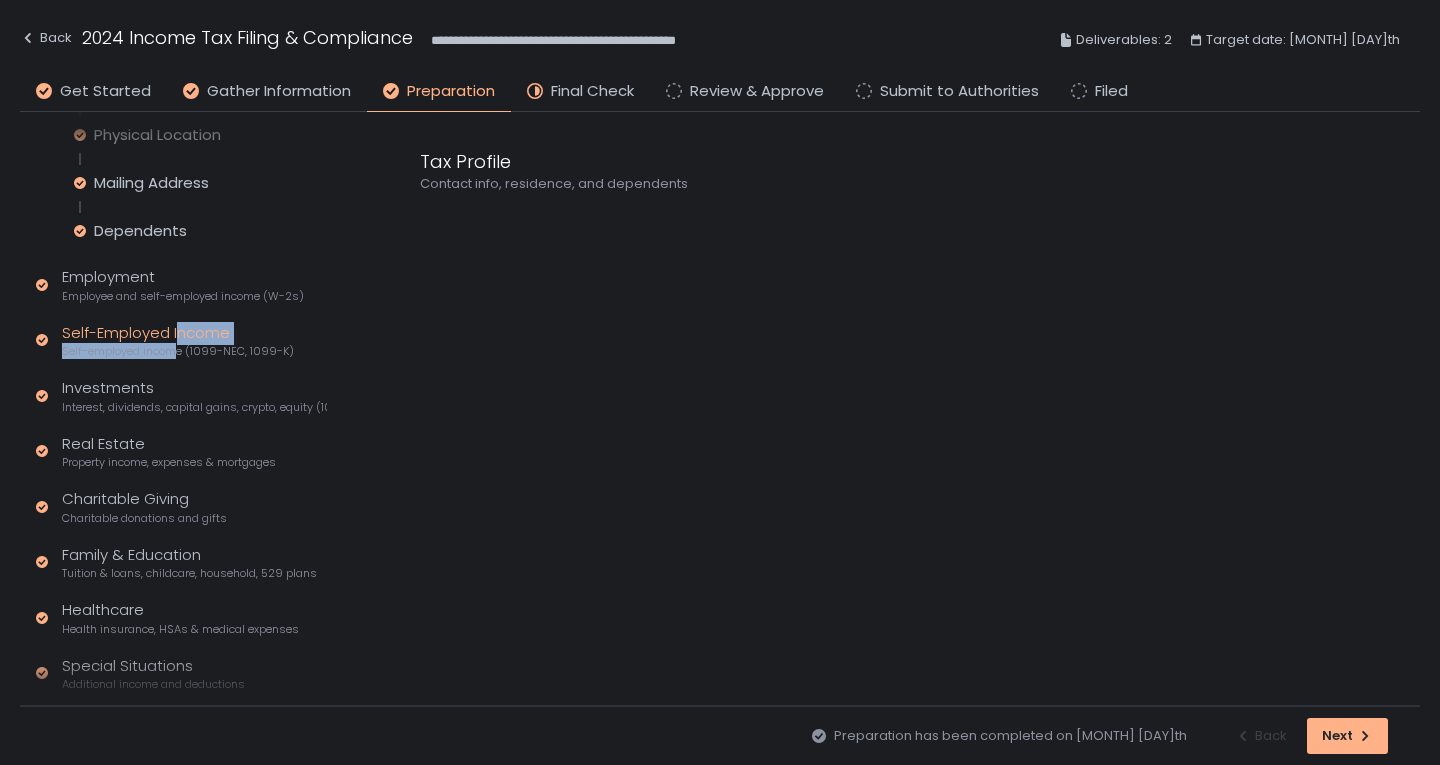 click on "Self-Employed Income Self-employed income (1099-NEC, 1099-K)" 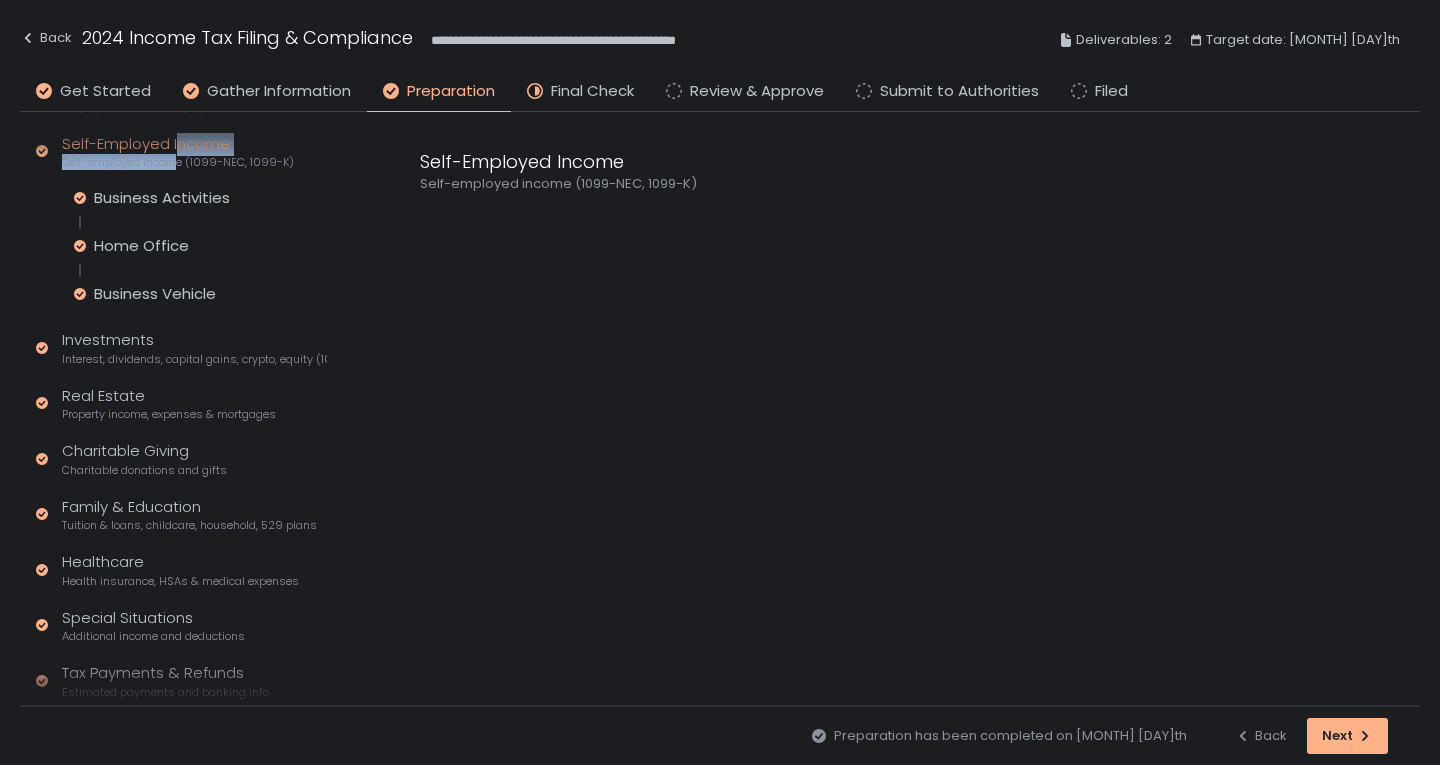 scroll, scrollTop: 111, scrollLeft: 0, axis: vertical 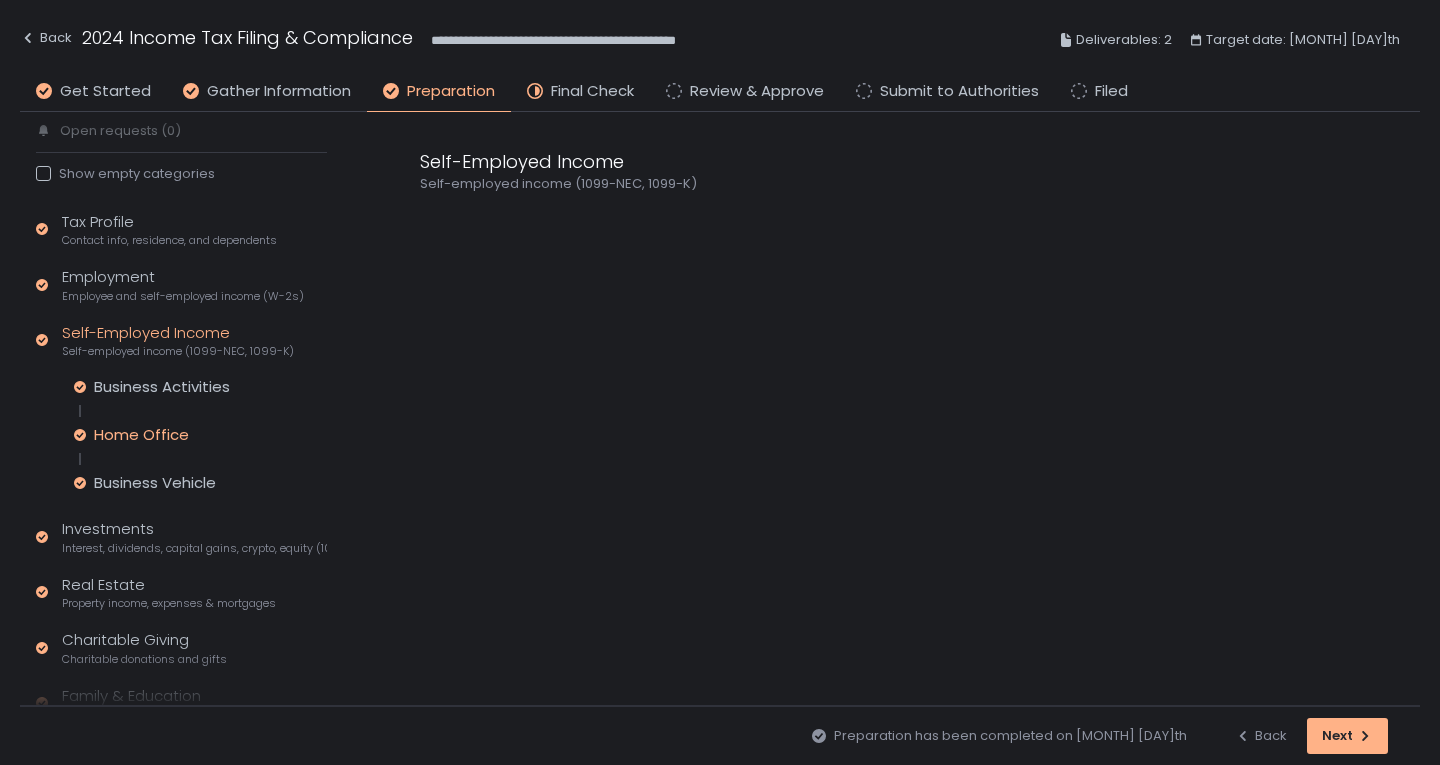 click on "Home Office" 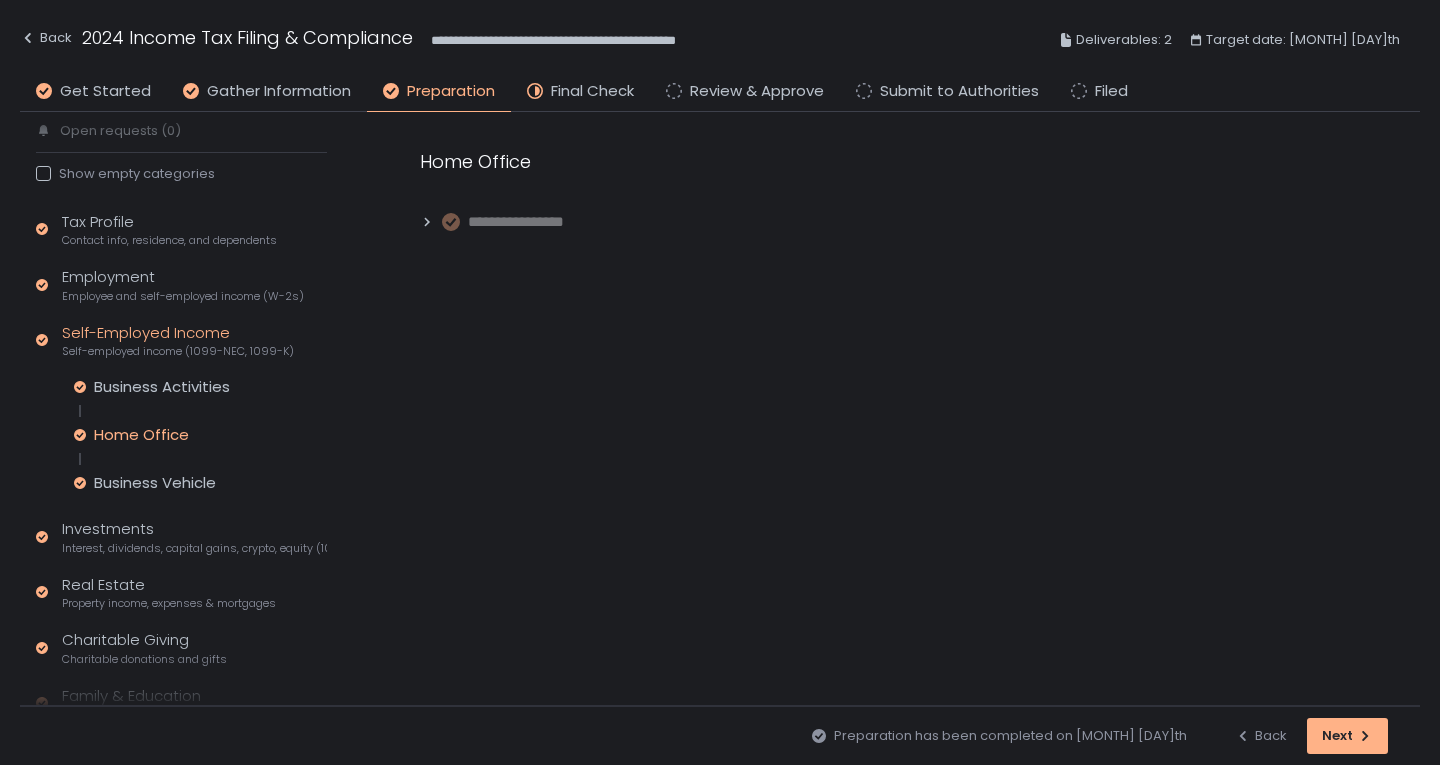 click on "**********" at bounding box center (527, 222) 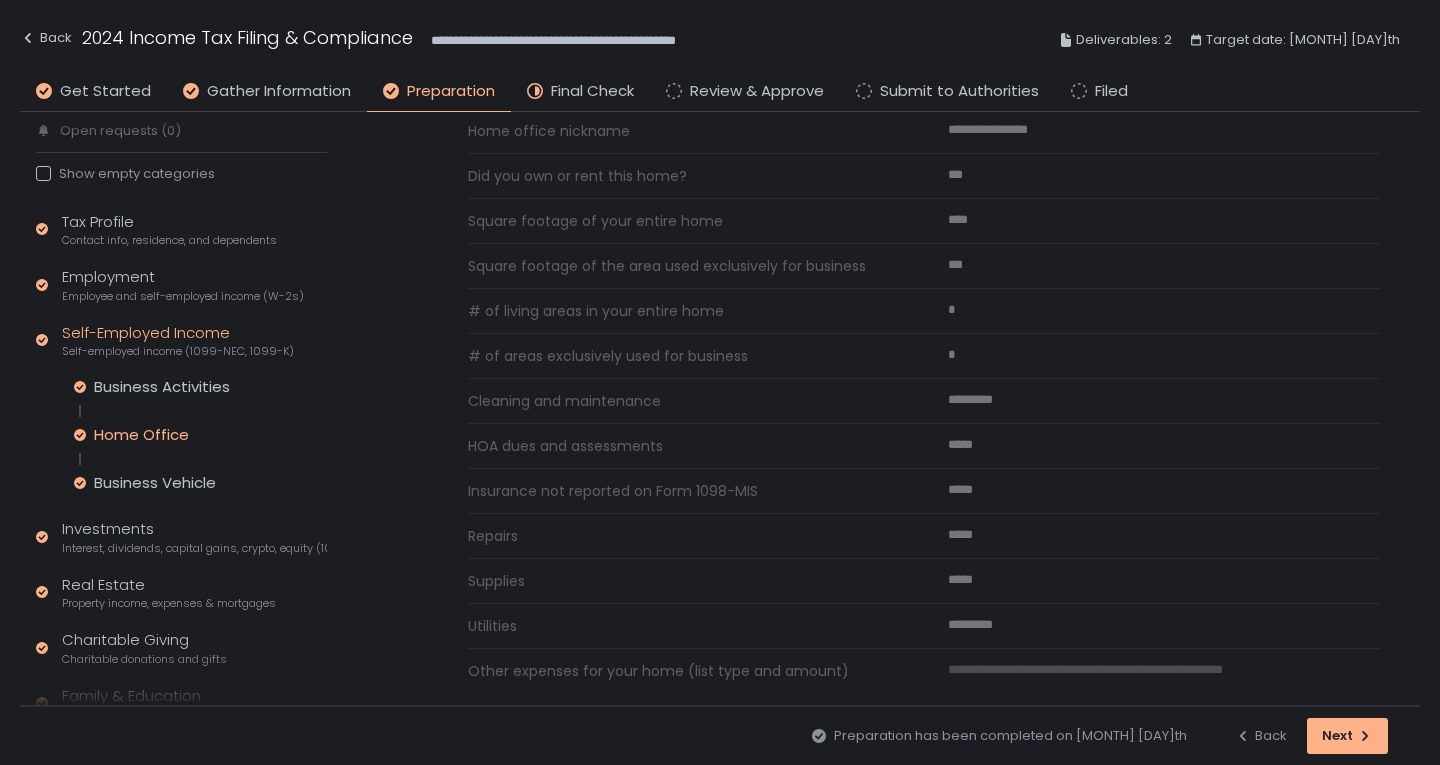 scroll, scrollTop: 156, scrollLeft: 0, axis: vertical 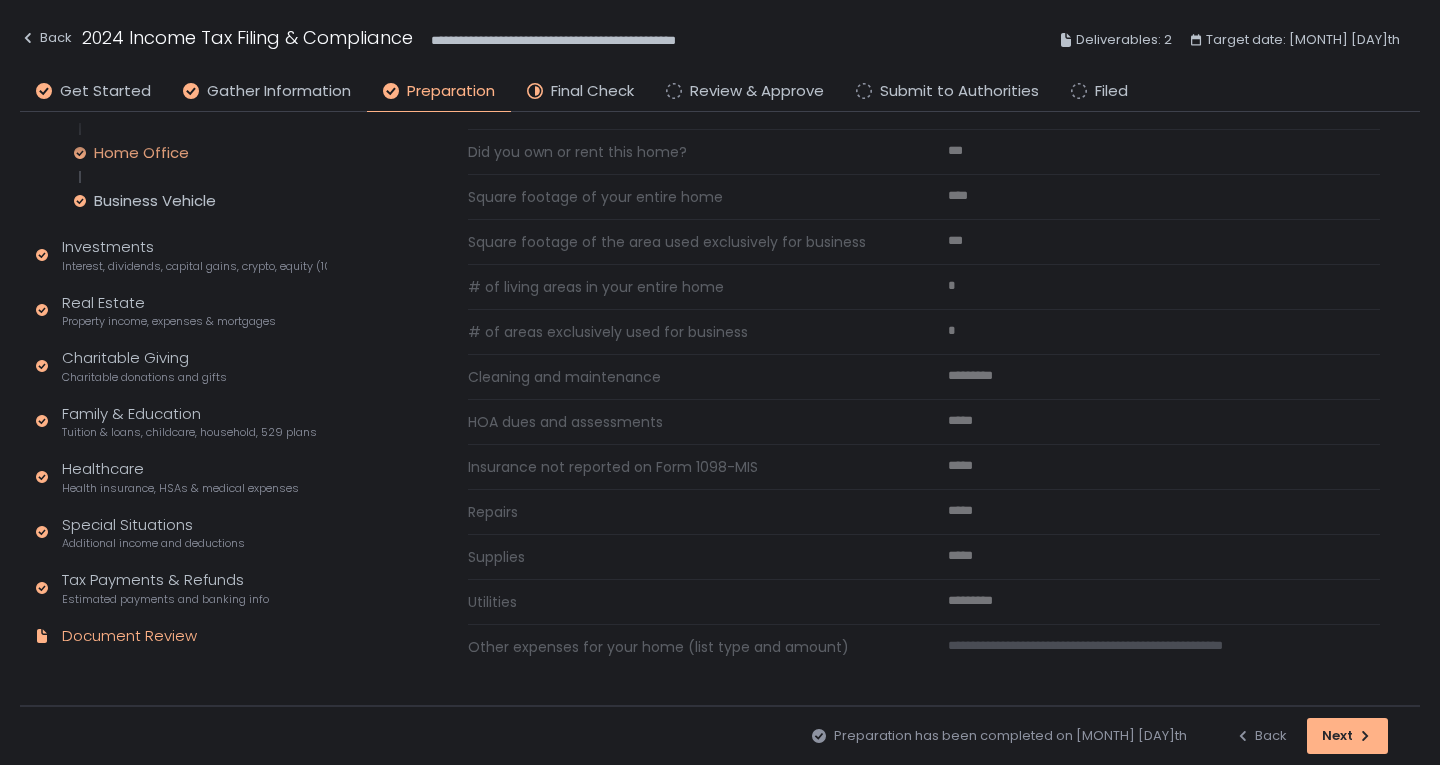 click on "Document Review" 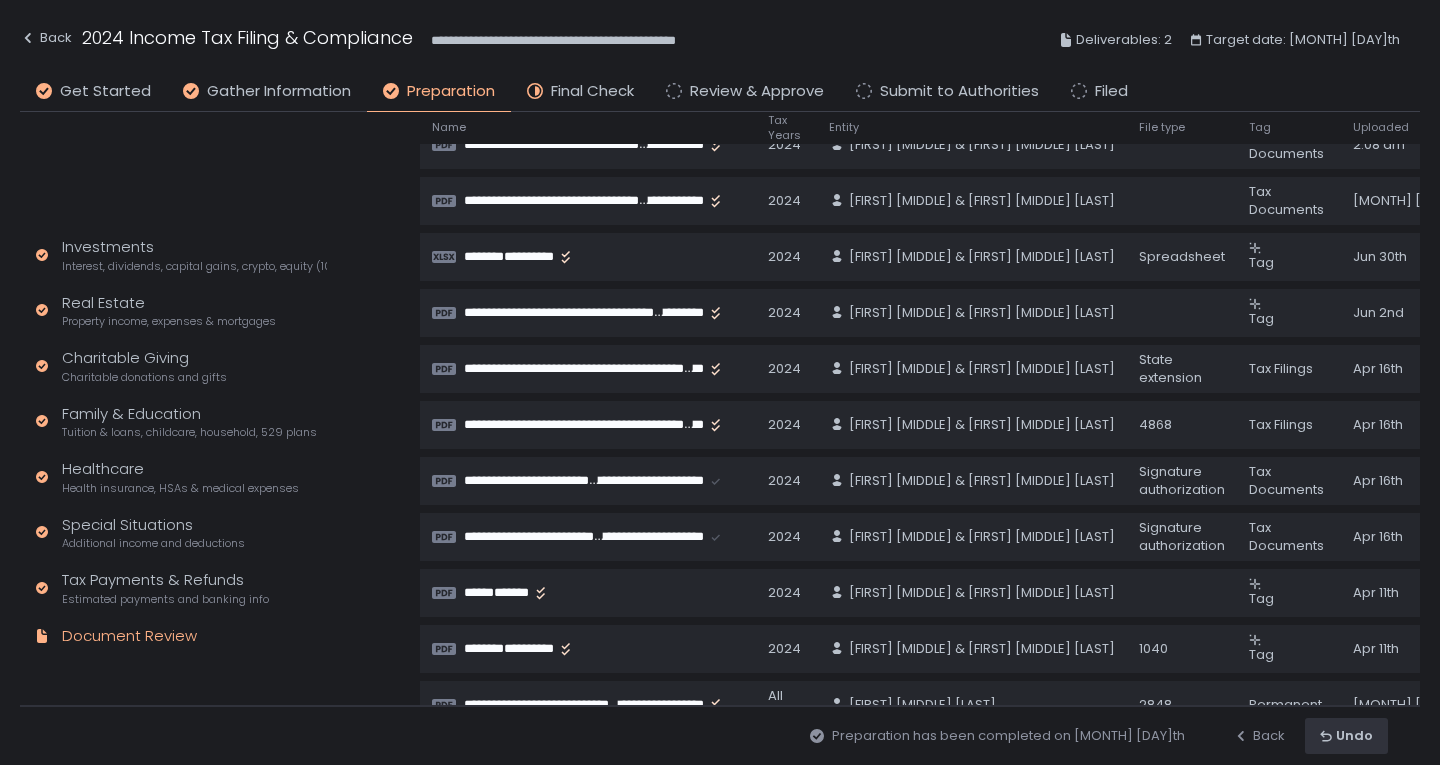 scroll, scrollTop: 0, scrollLeft: 0, axis: both 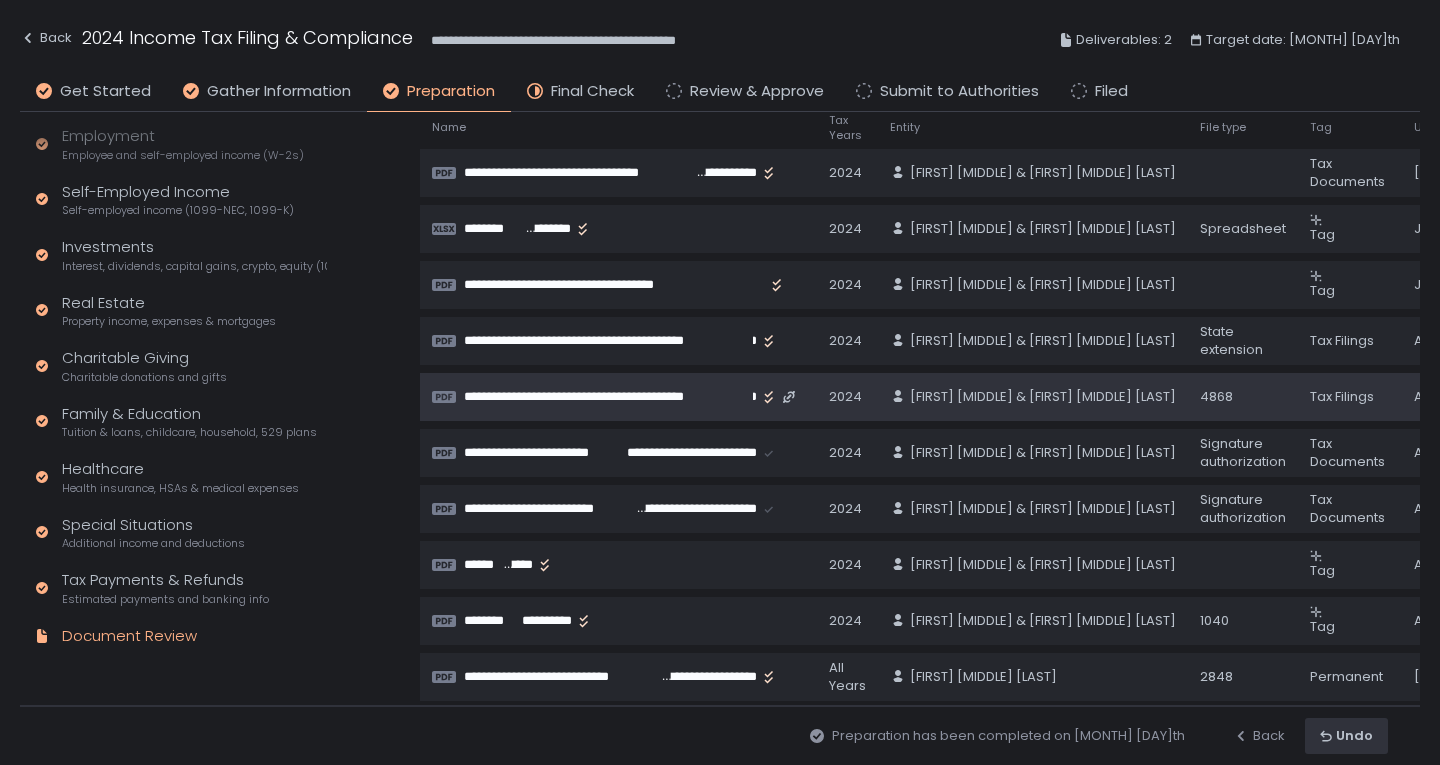click on "**********" at bounding box center [608, 397] 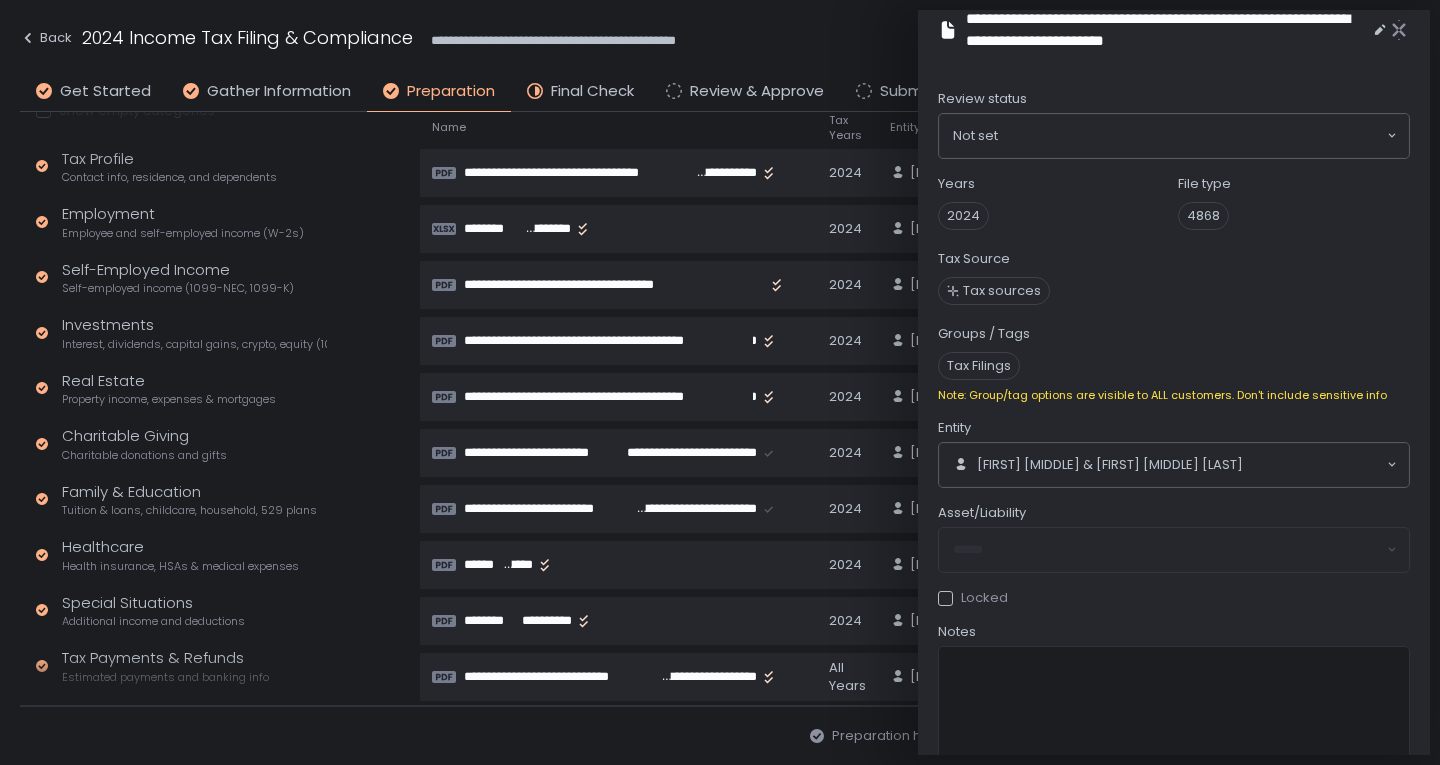 scroll, scrollTop: 52, scrollLeft: 0, axis: vertical 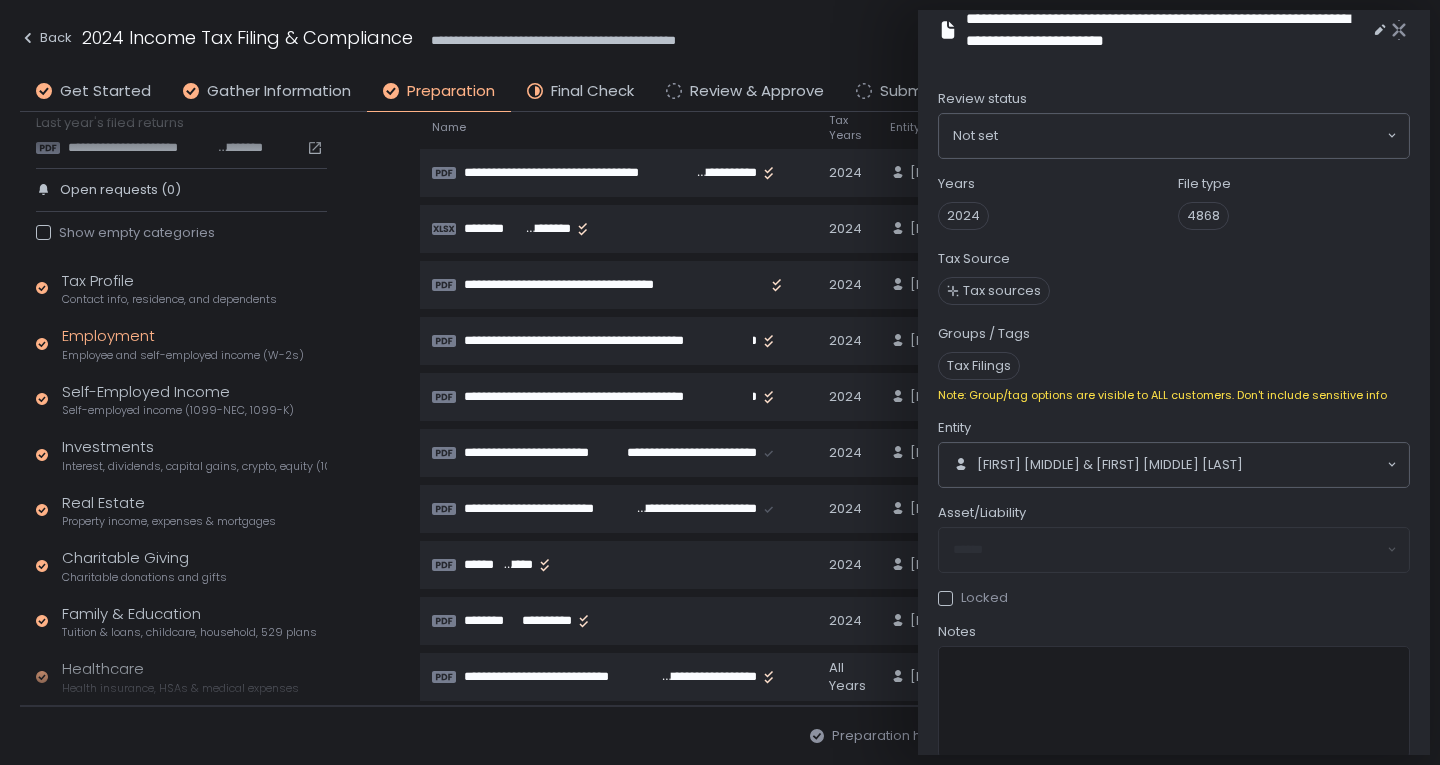 click on "Employee and self-employed income (W-2s)" 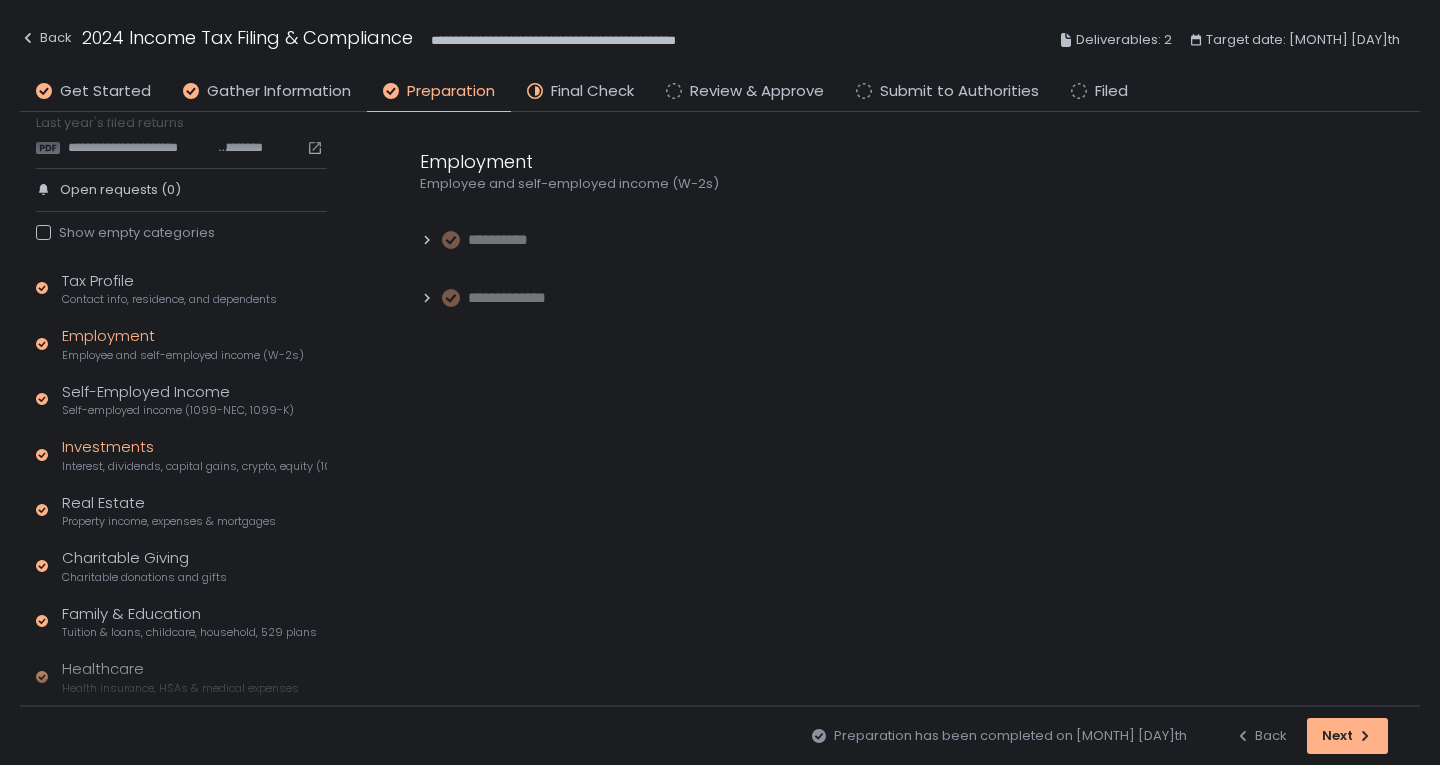 click on "Interest, dividends, capital gains, crypto, equity (1099s, K-1s)" 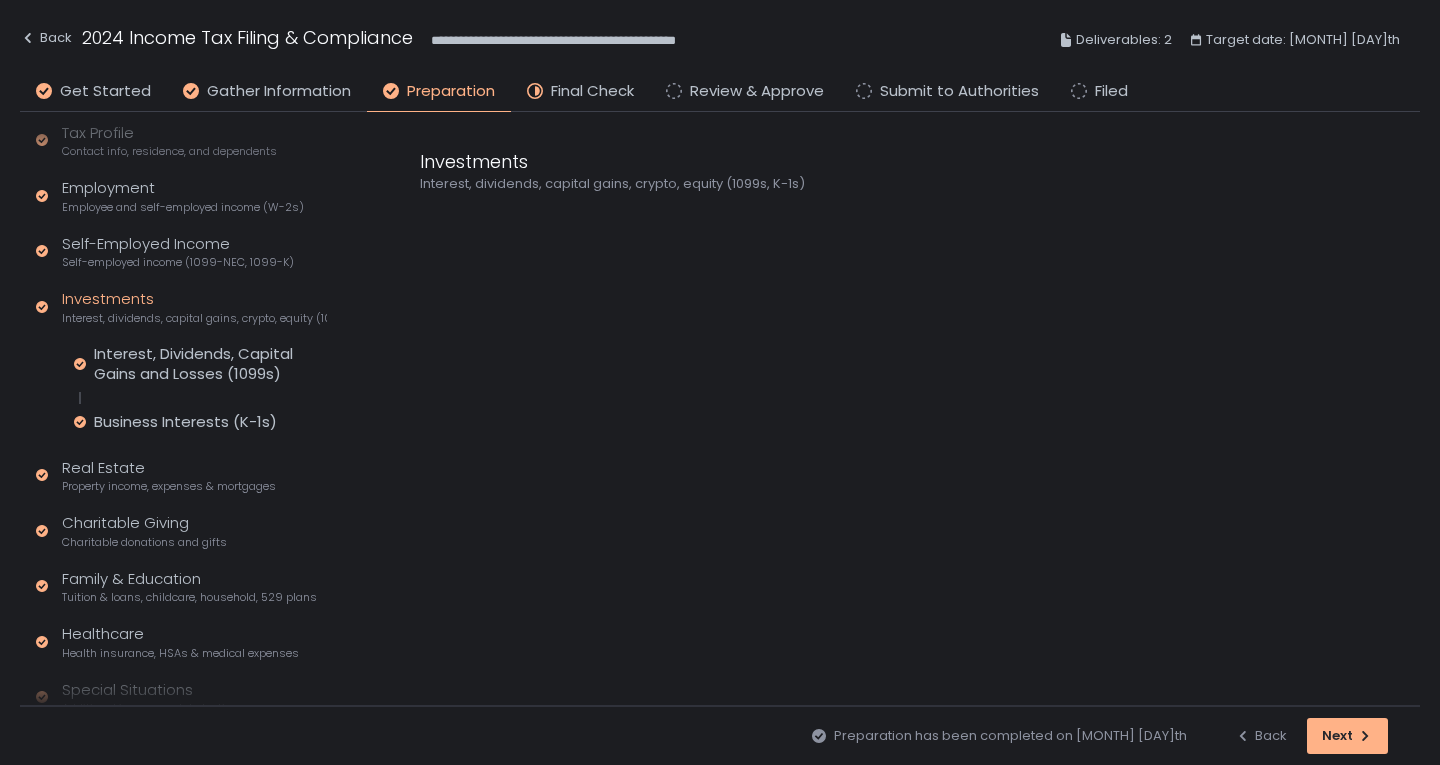 scroll, scrollTop: 152, scrollLeft: 0, axis: vertical 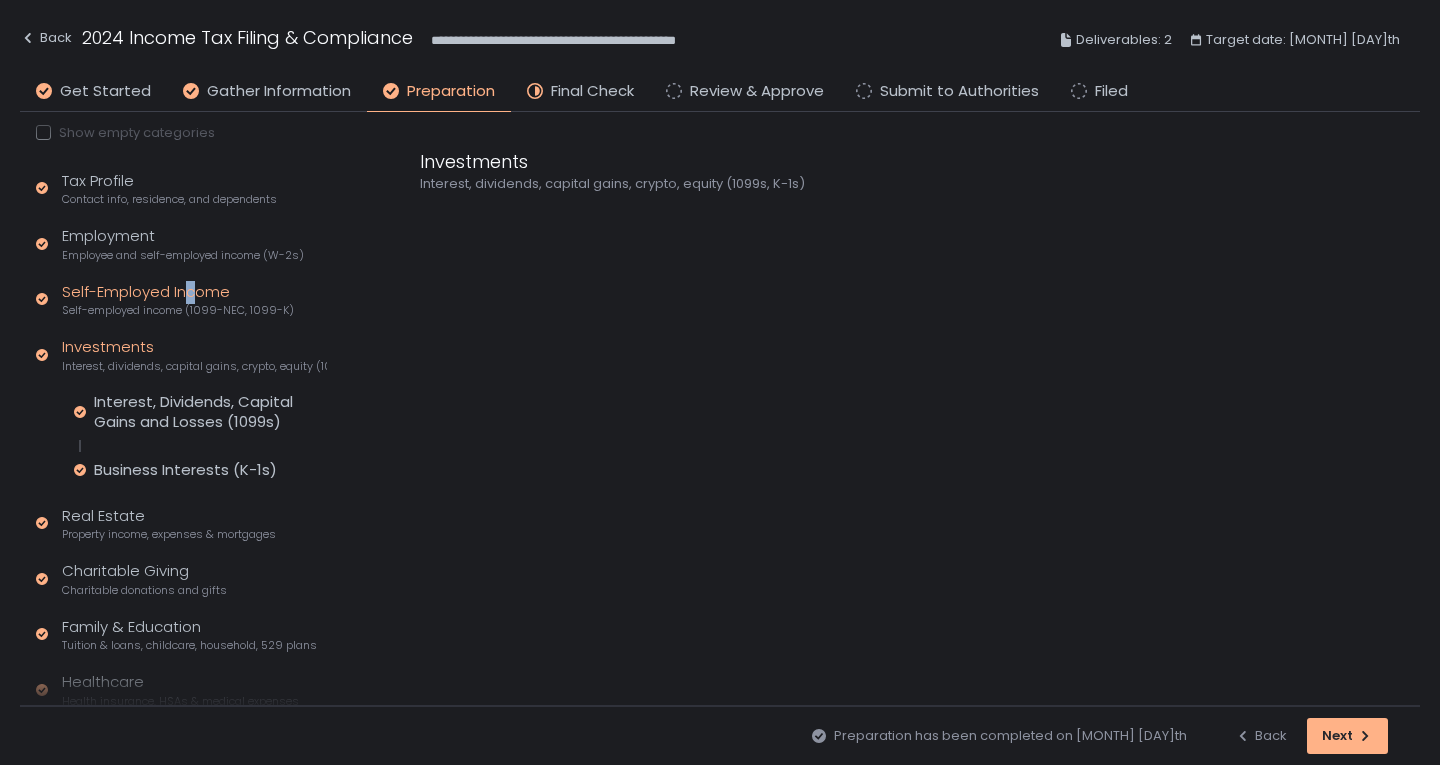 click on "Self-Employed Income Self-employed income (1099-NEC, 1099-K)" 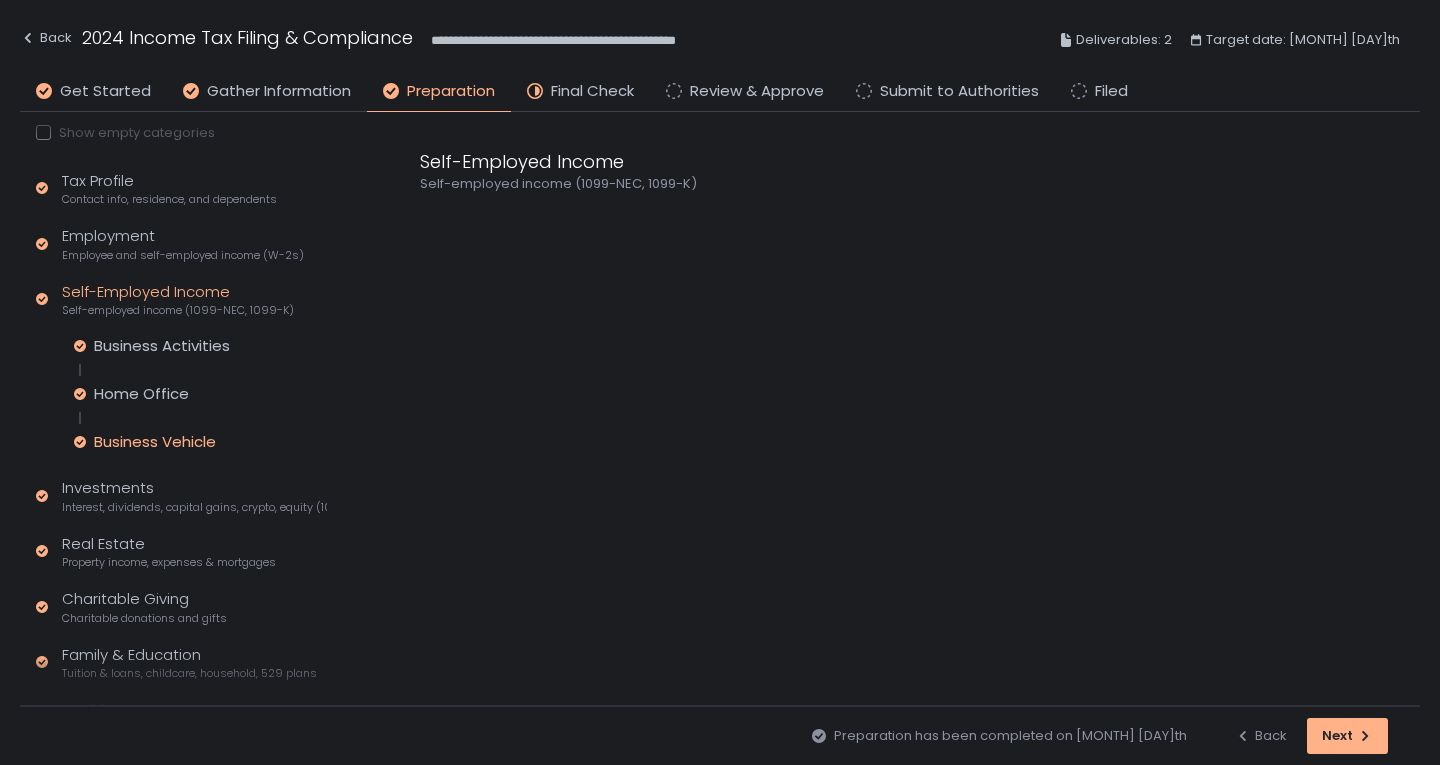 click on "Business Vehicle" 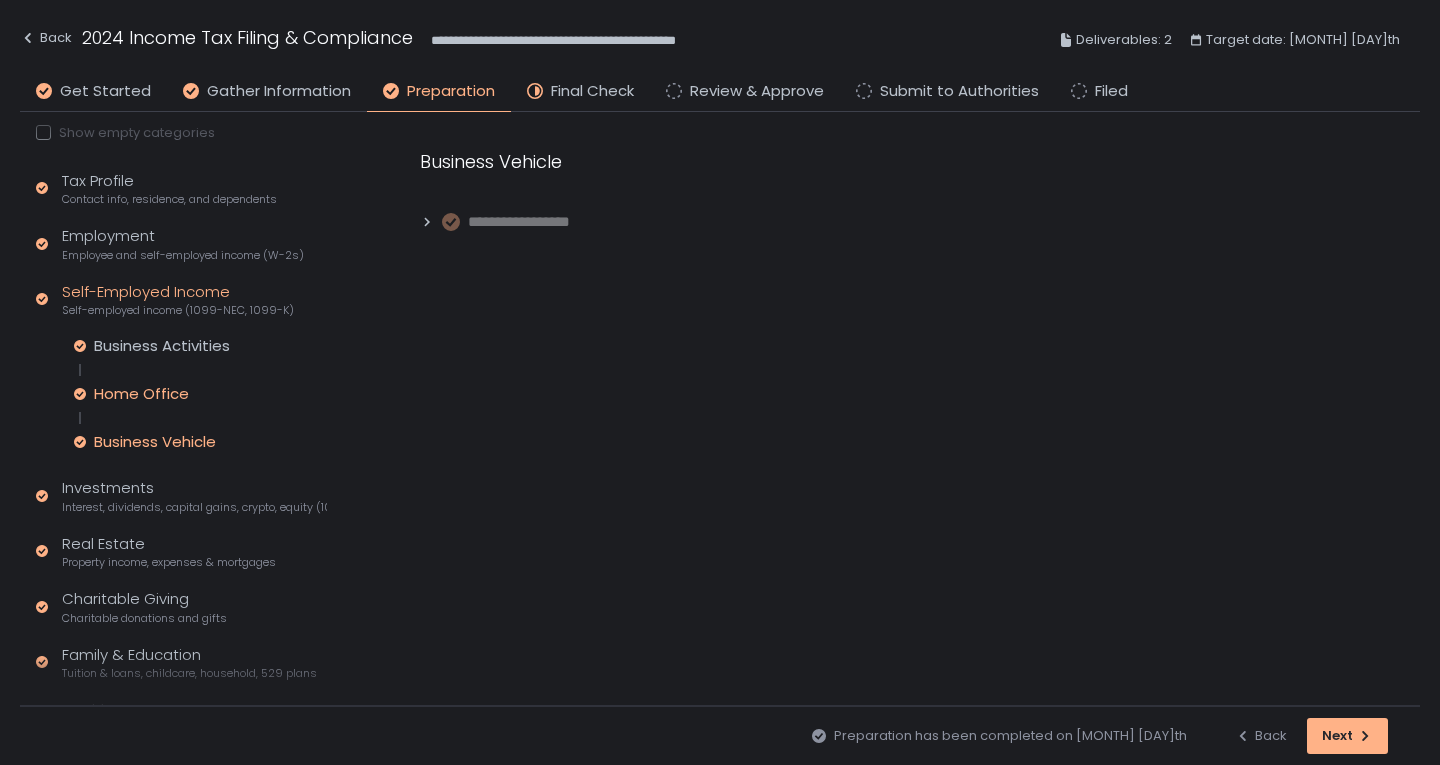 click on "Home Office" 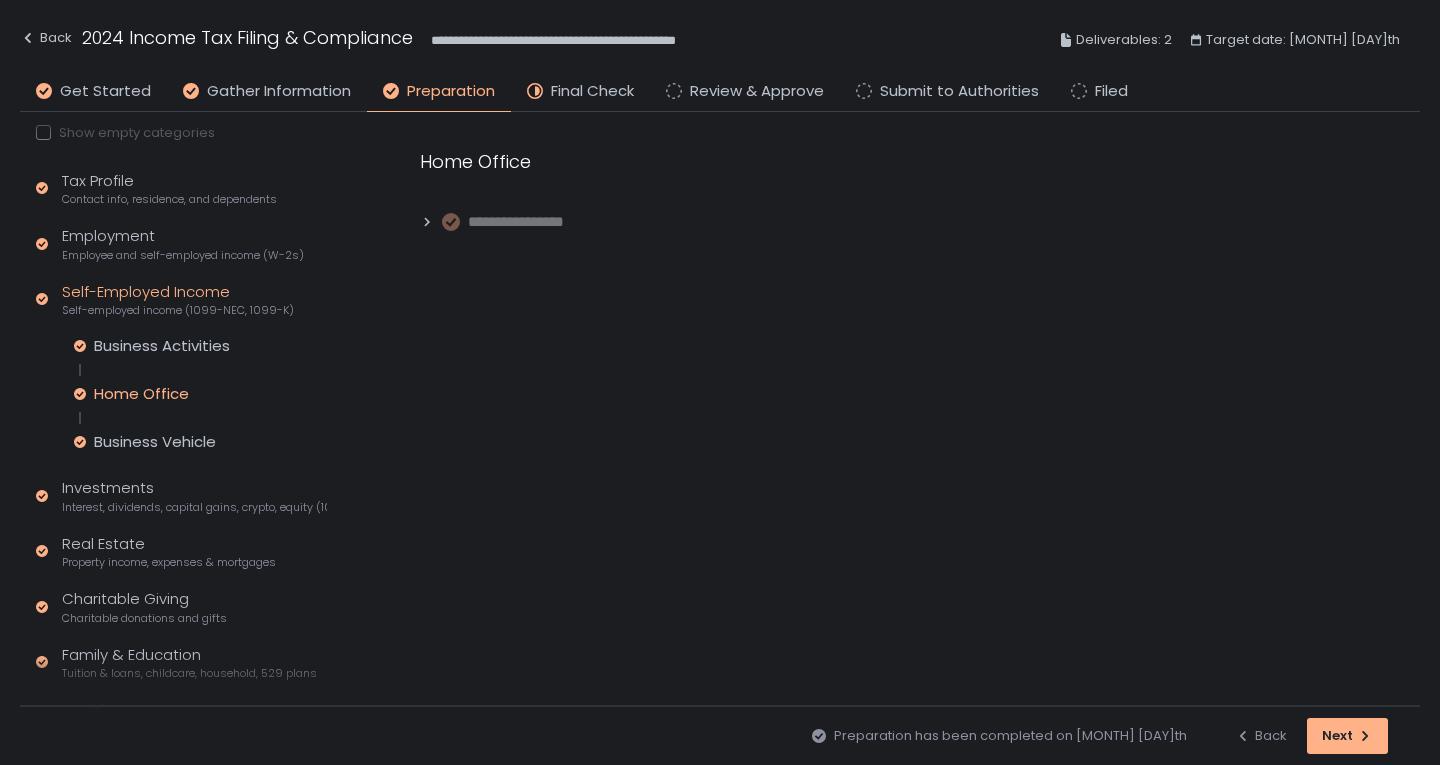 click on "**********" at bounding box center [527, 222] 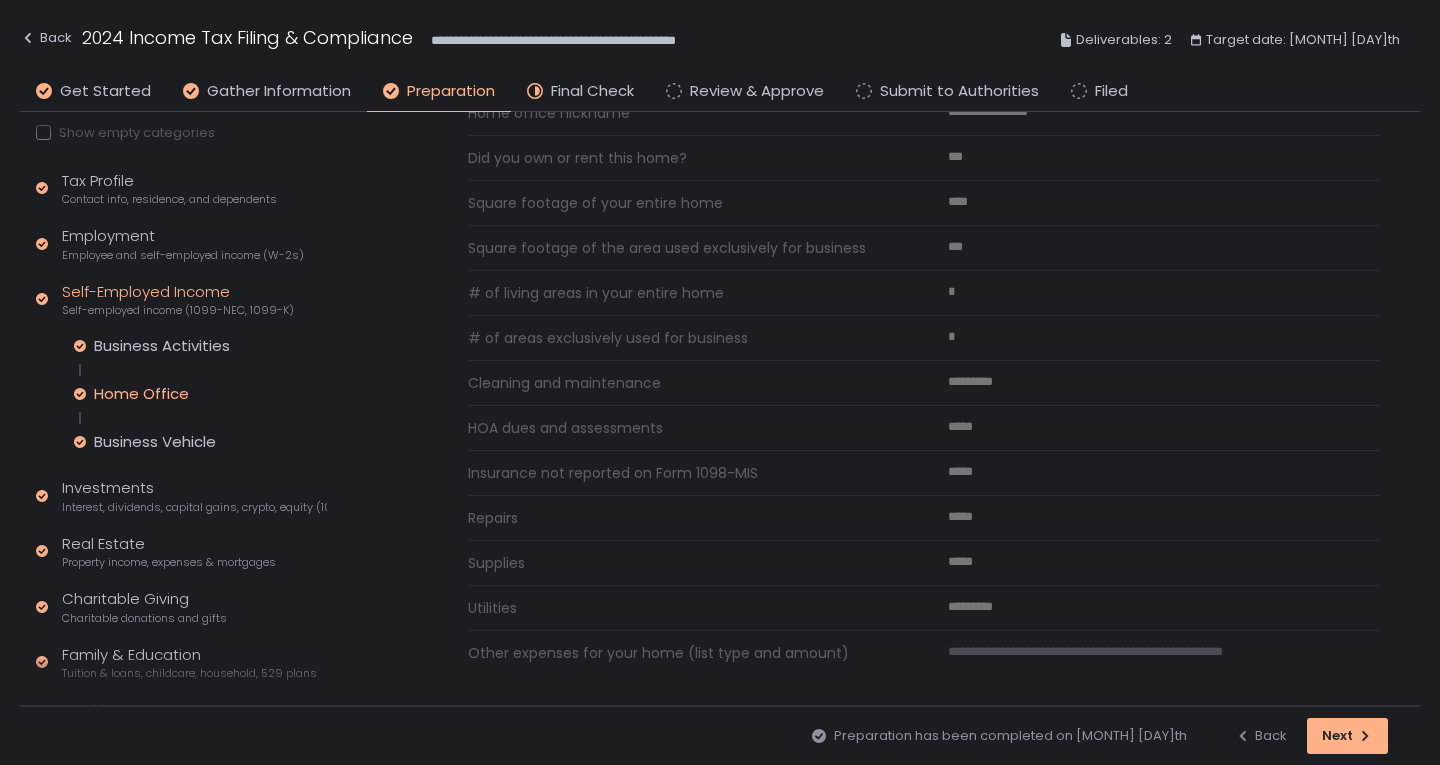 scroll, scrollTop: 156, scrollLeft: 0, axis: vertical 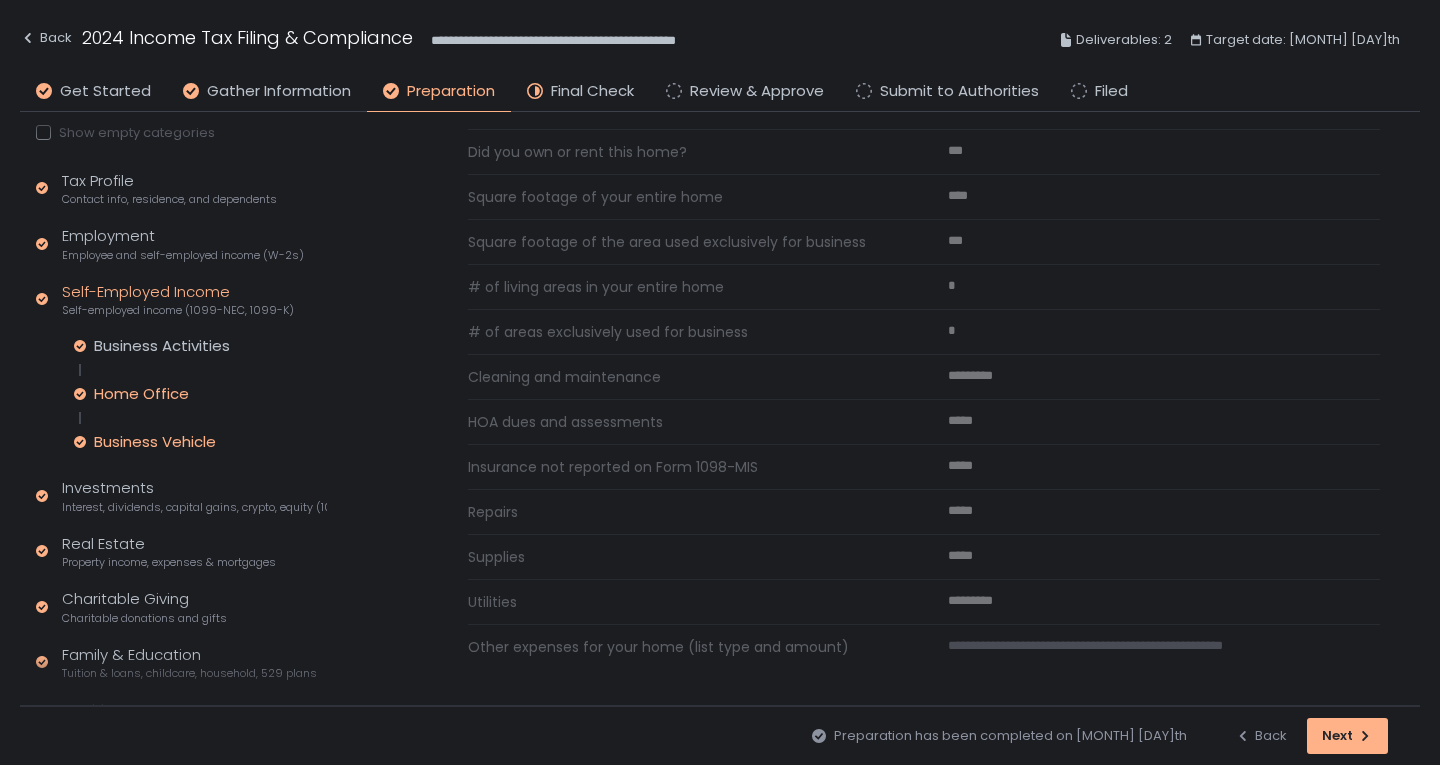 click on "Business Vehicle" 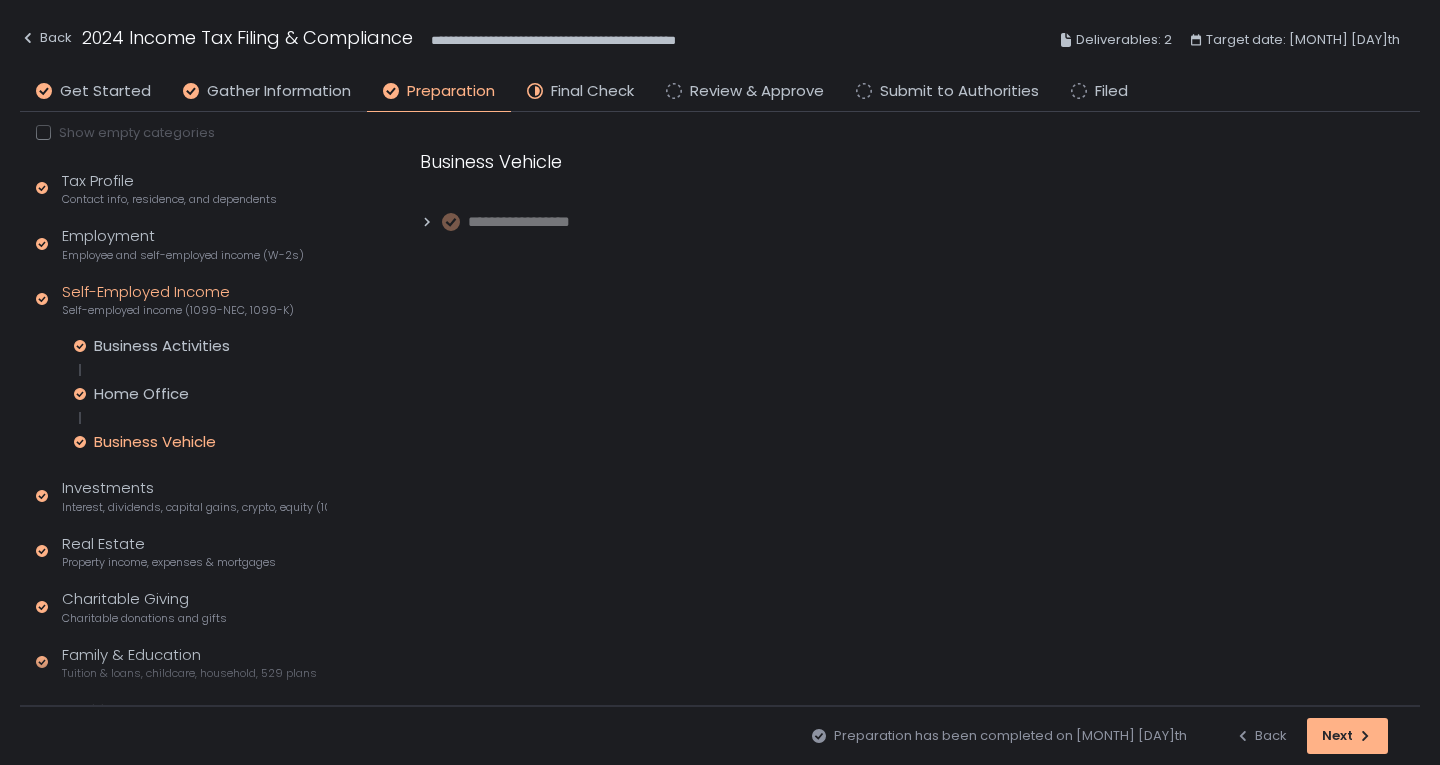 click on "**********" at bounding box center [533, 222] 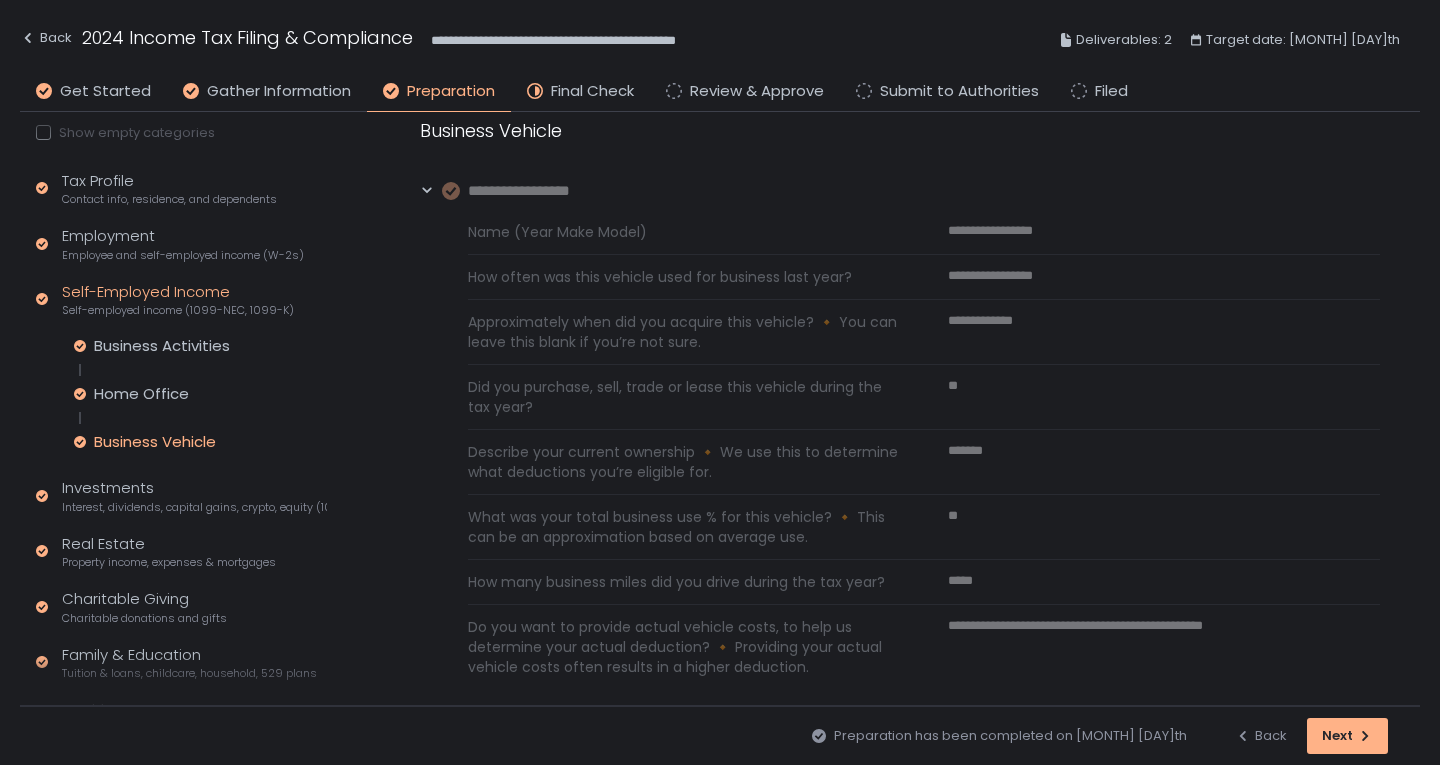 scroll, scrollTop: 51, scrollLeft: 0, axis: vertical 